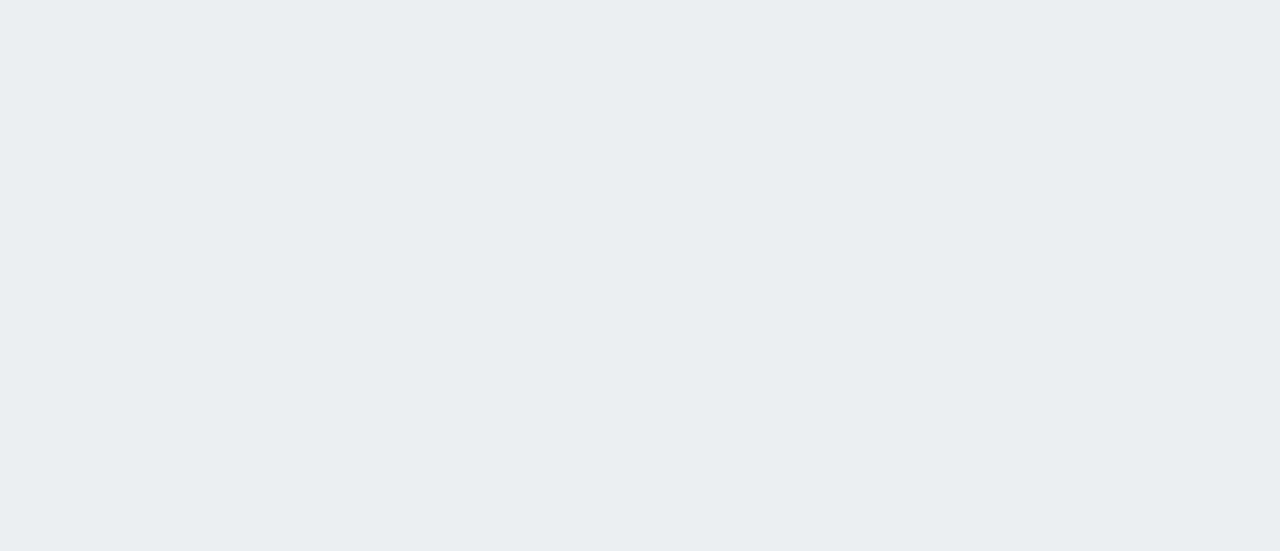 scroll, scrollTop: 0, scrollLeft: 0, axis: both 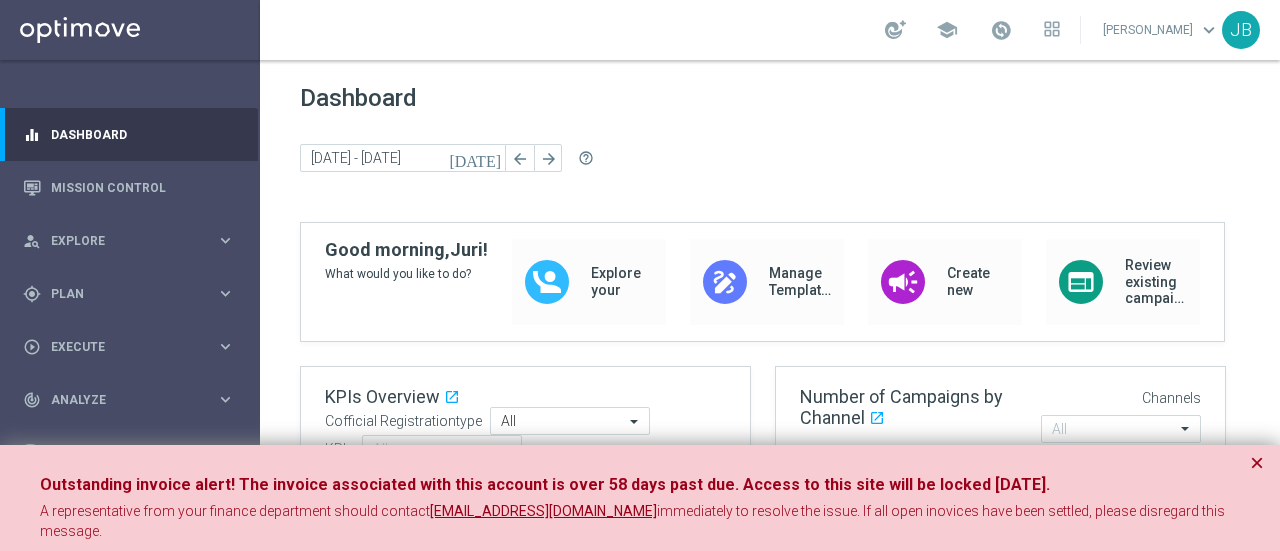 drag, startPoint x: 1252, startPoint y: 460, endPoint x: 1257, endPoint y: 389, distance: 71.17584 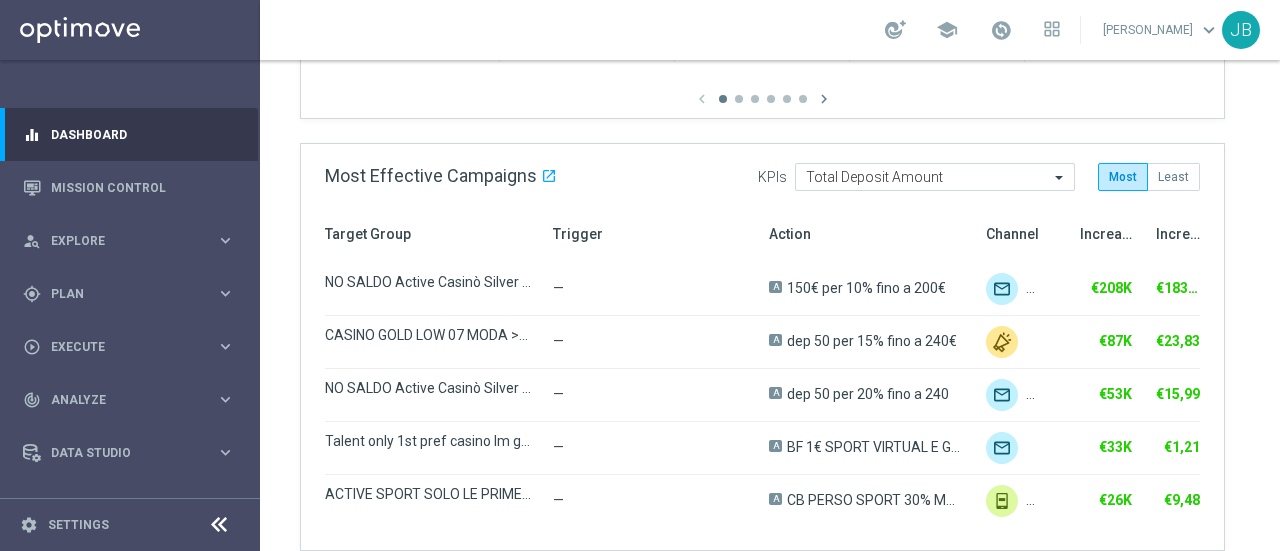 scroll, scrollTop: 0, scrollLeft: 0, axis: both 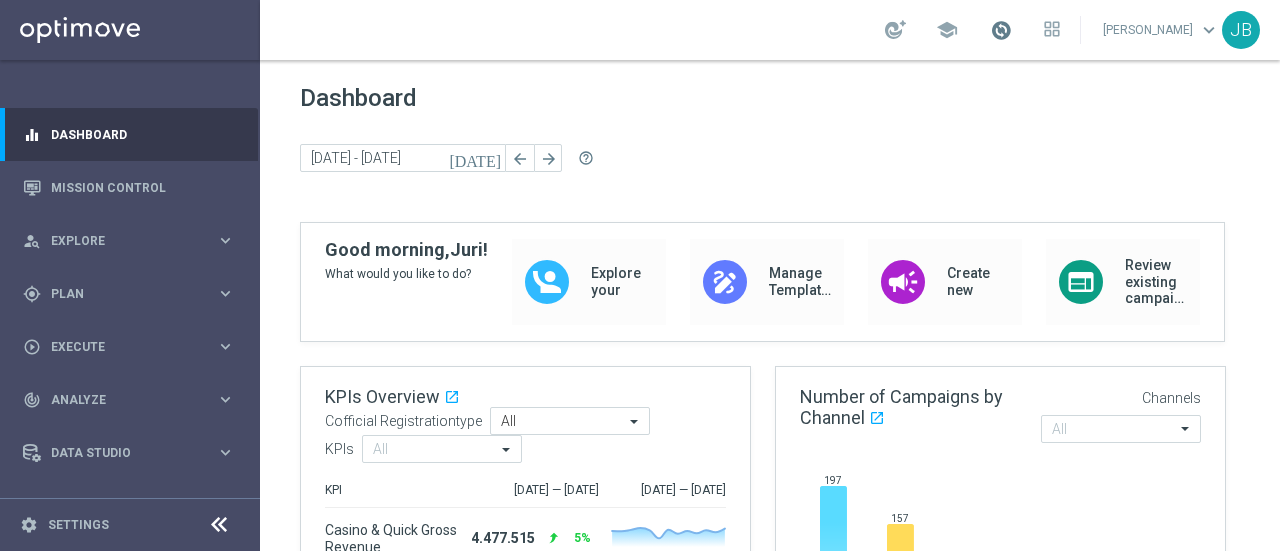 click at bounding box center [1001, 30] 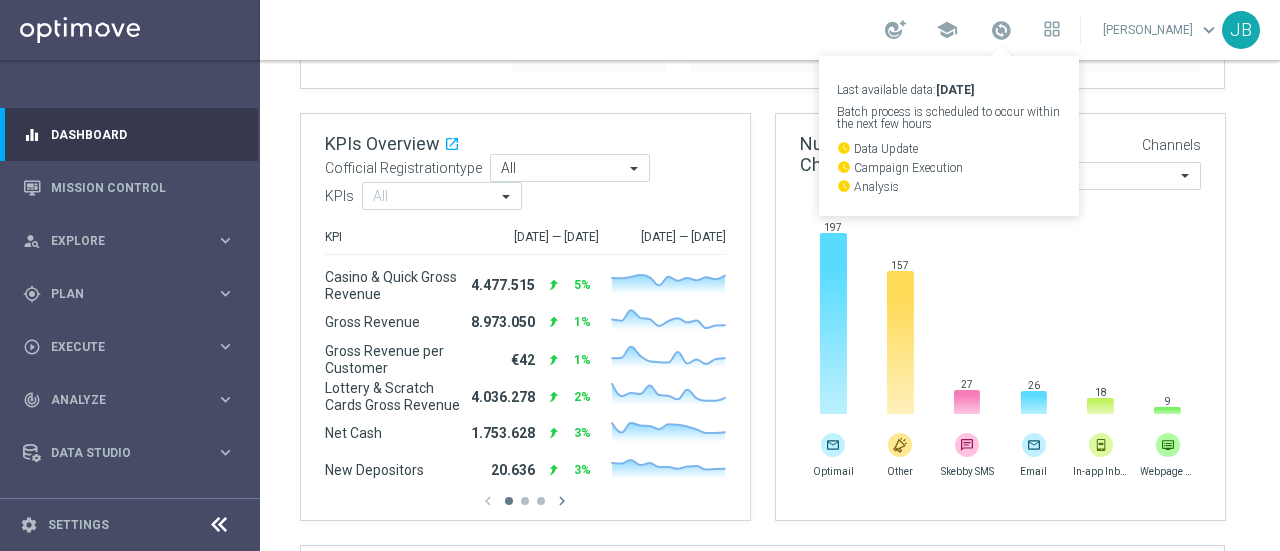 scroll, scrollTop: 0, scrollLeft: 0, axis: both 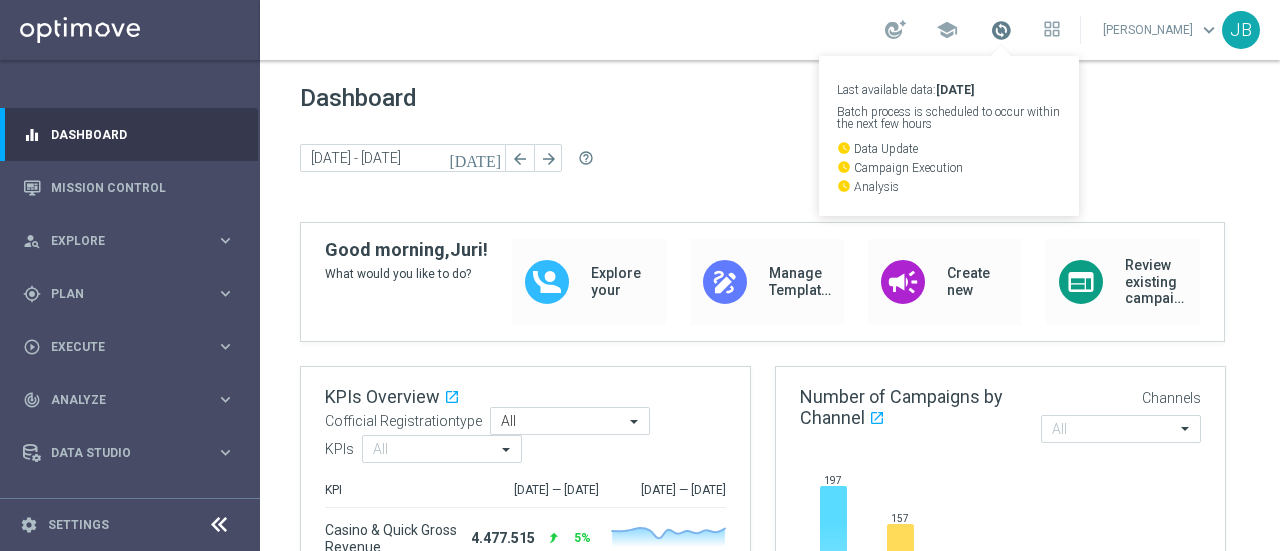 click at bounding box center [1001, 30] 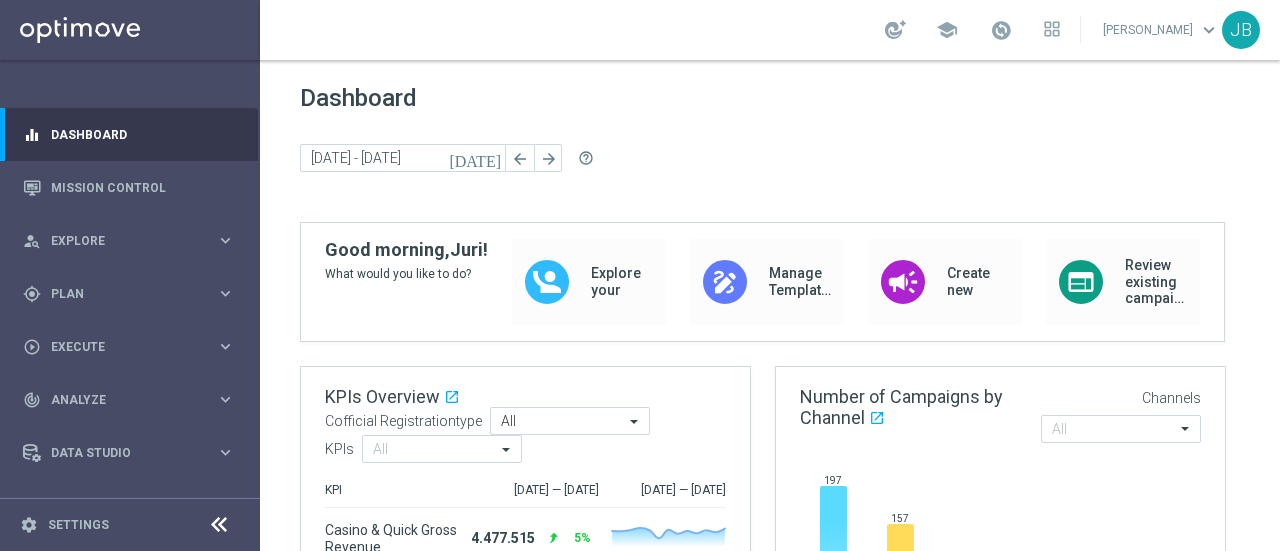 click on "school
[PERSON_NAME]  keyboard_arrow_down
JB" at bounding box center (770, 30) 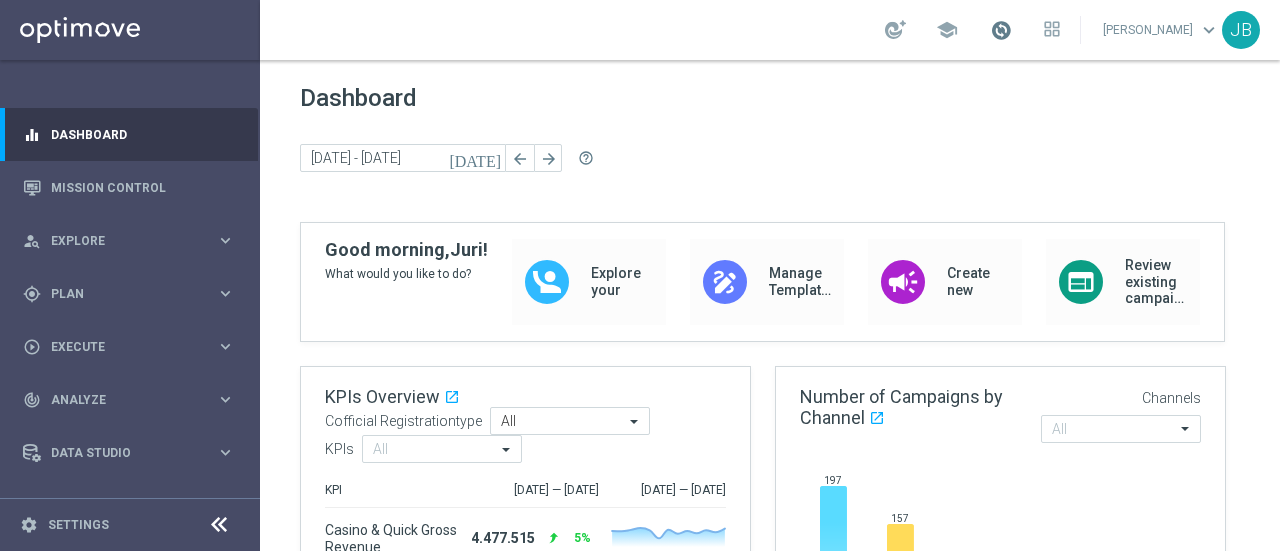 click at bounding box center (1001, 30) 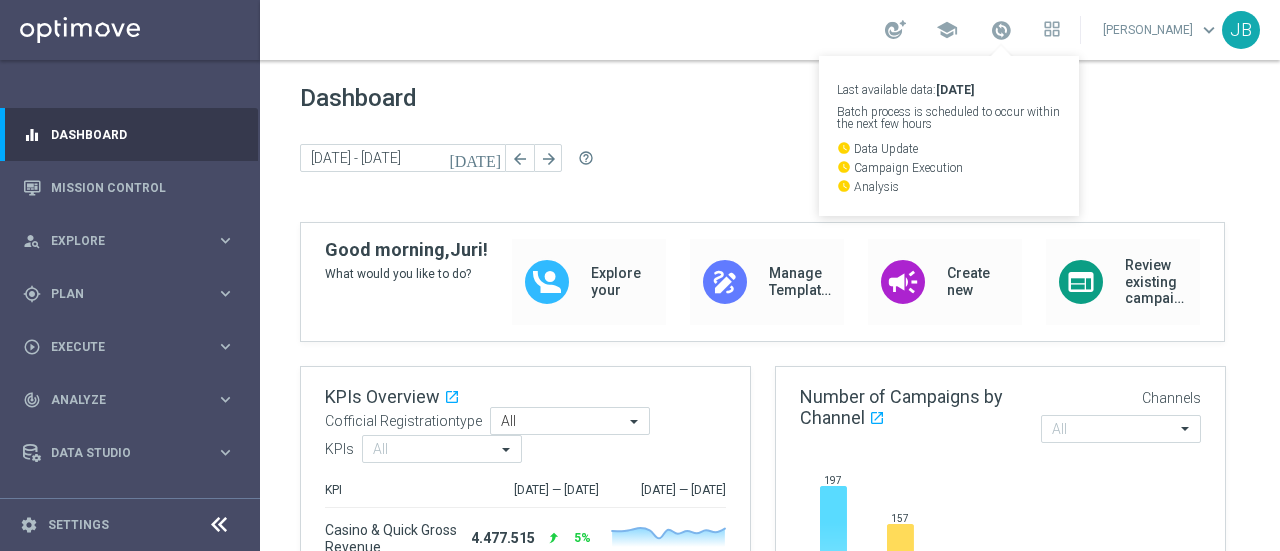 click on "school
Last available data:
[DATE]
Batch process is scheduled to occur within the next few hours
watch_later
Data Update
watch_later
Campaign Execution
watch_later
Analysis
[PERSON_NAME]  keyboard_arrow_down
JB" at bounding box center (770, 30) 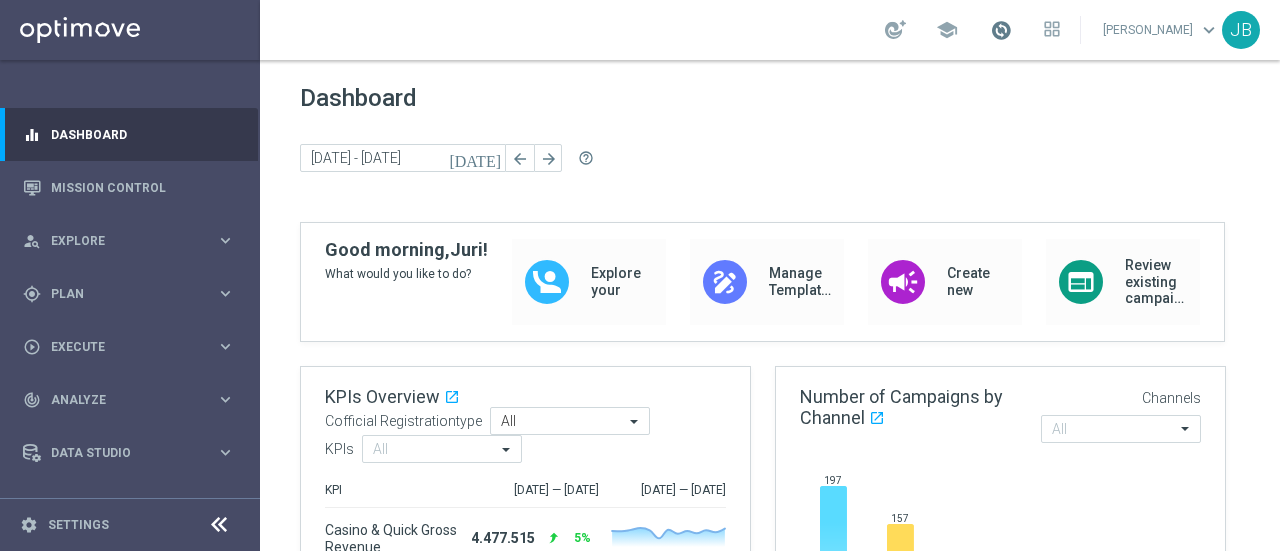 click at bounding box center [1001, 30] 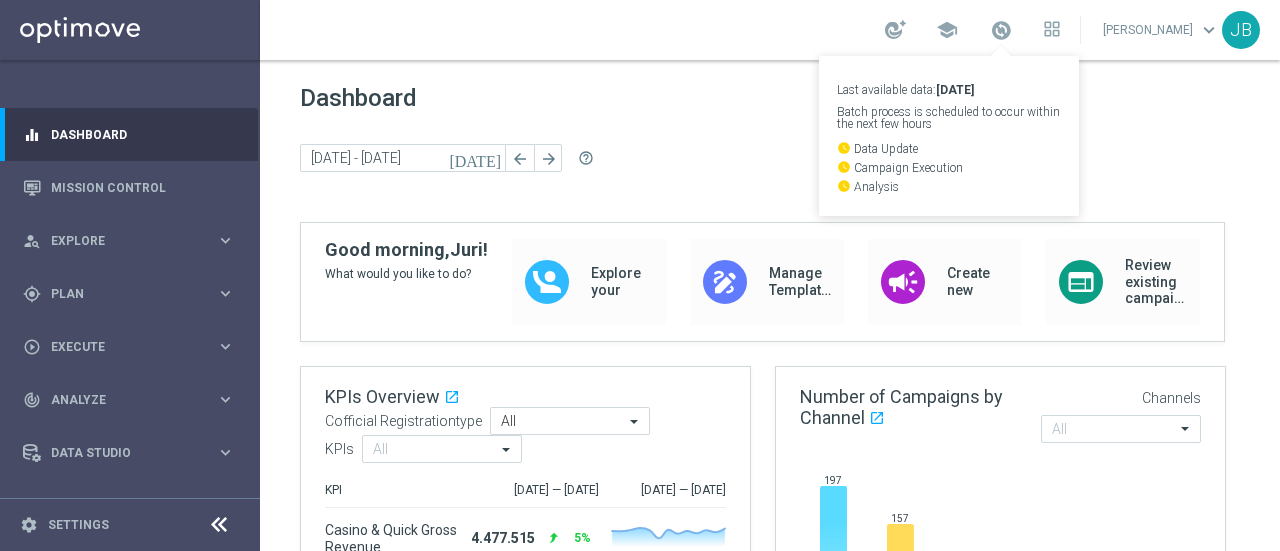 click on "school
Last available data:
[DATE]
Batch process is scheduled to occur within the next few hours
watch_later
Data Update
watch_later
Campaign Execution
watch_later
Analysis
[PERSON_NAME]  keyboard_arrow_down
JB" at bounding box center (770, 30) 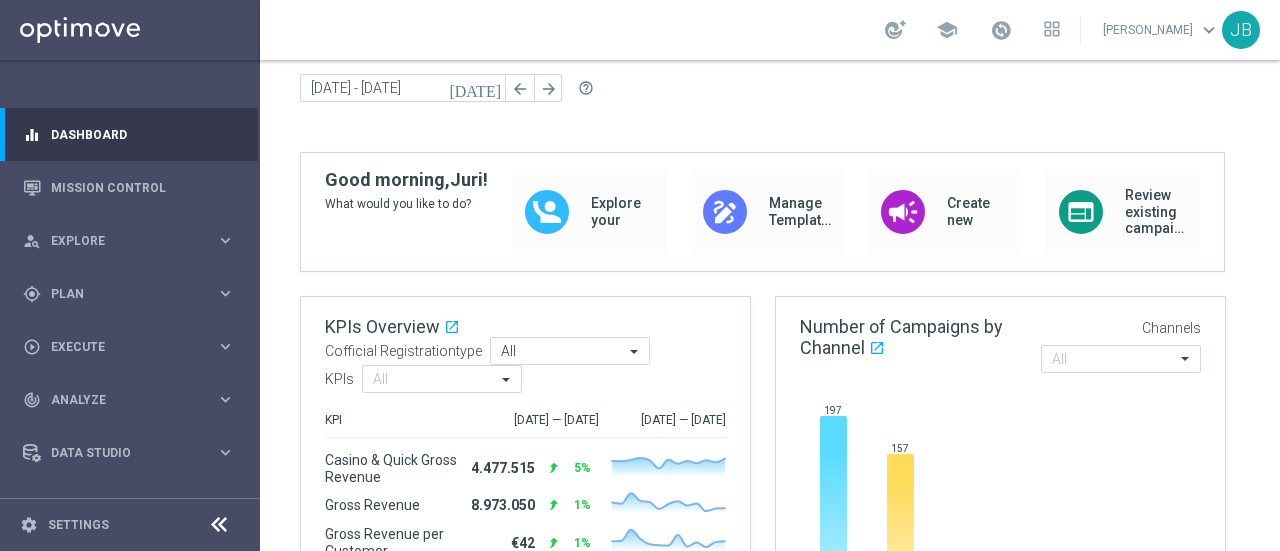 scroll, scrollTop: 0, scrollLeft: 0, axis: both 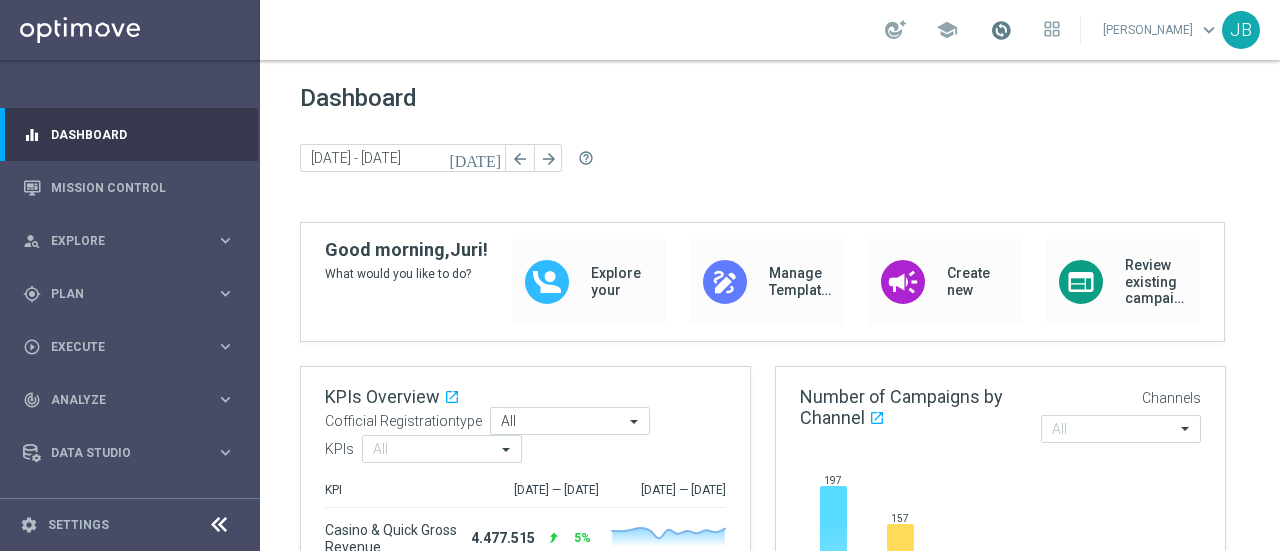 click at bounding box center [1001, 30] 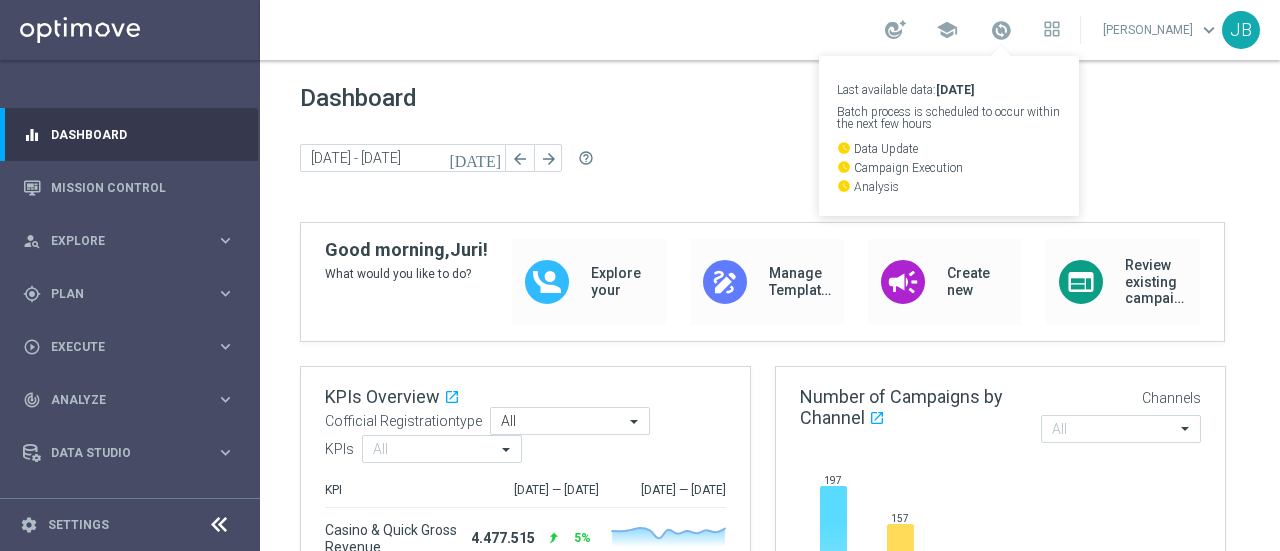 click on "Dashboard [DATE] [DATE] - [DATE] arrow_back arrow_forward  help_outline" 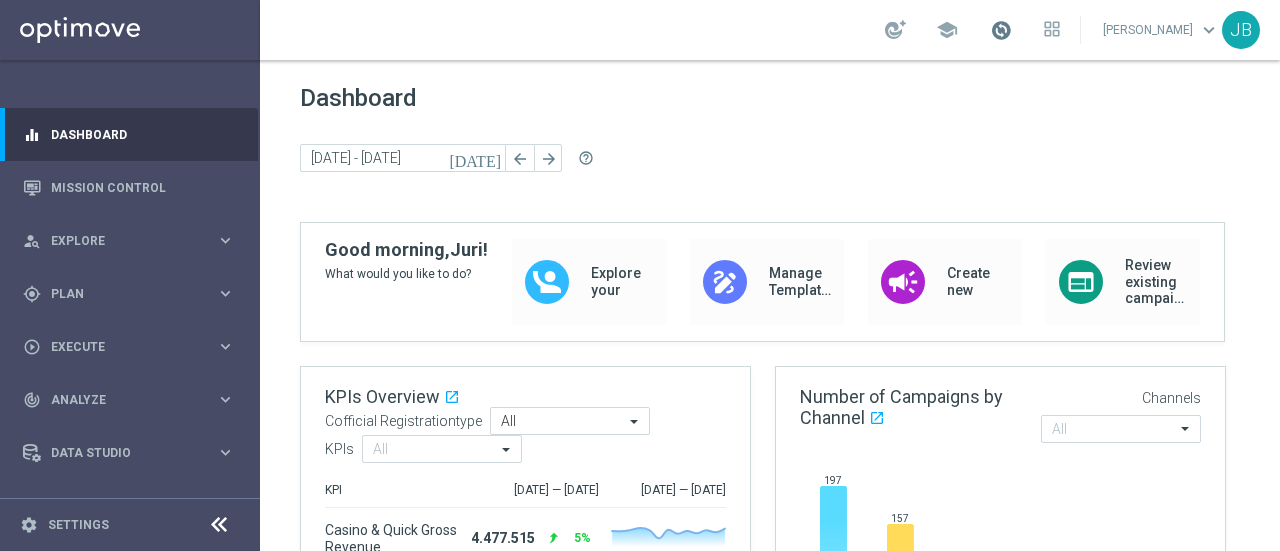 click at bounding box center (1001, 30) 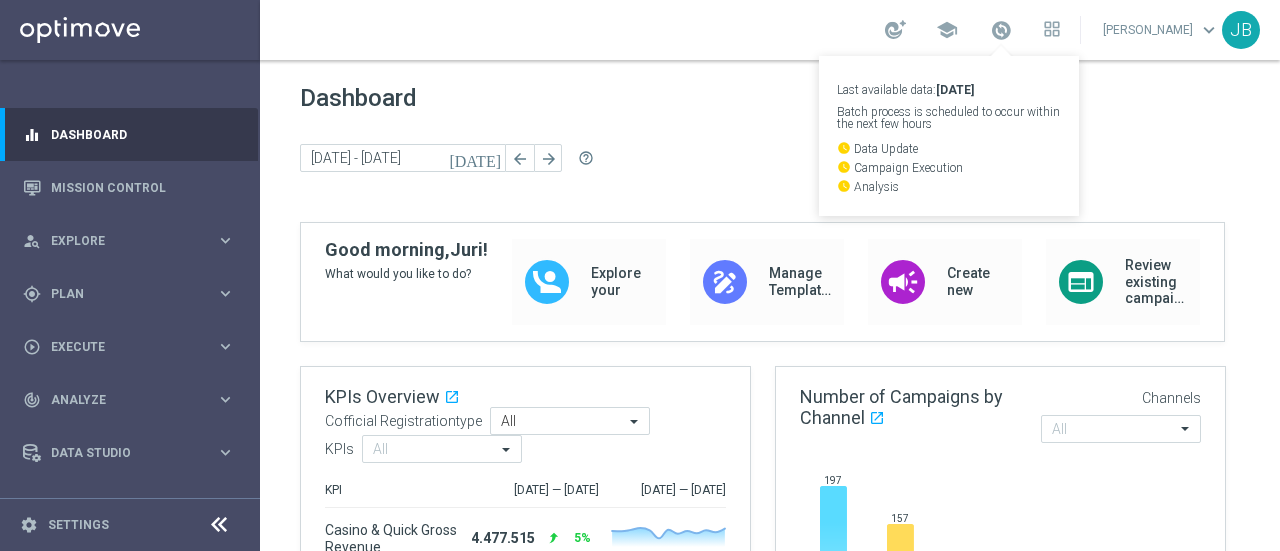 click on "Dashboard" 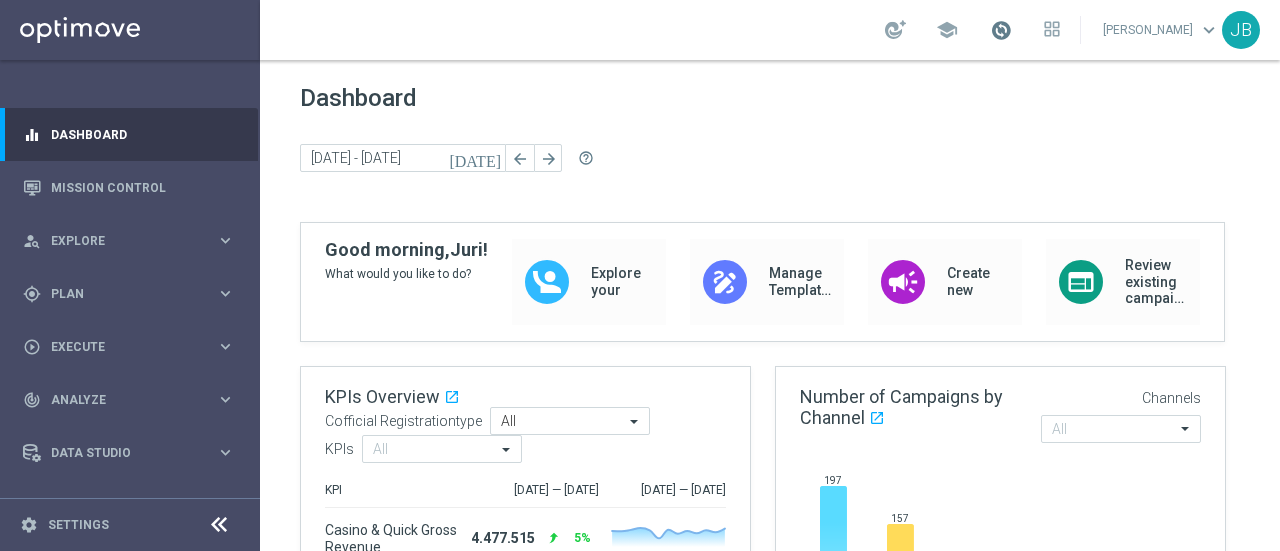 click at bounding box center [1001, 30] 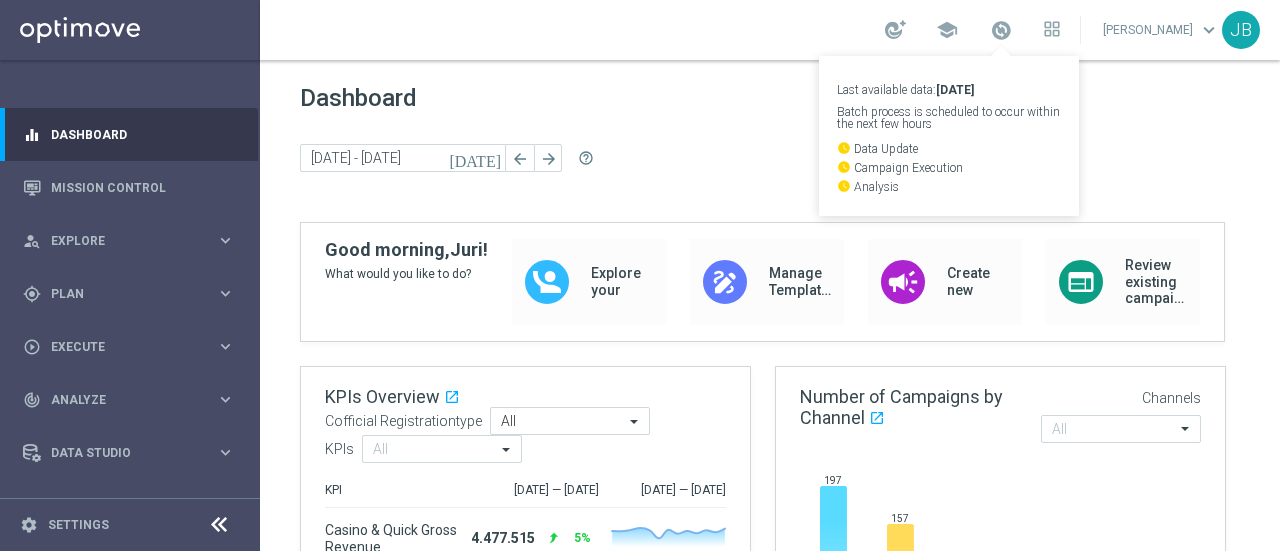 click on "Dashboard" 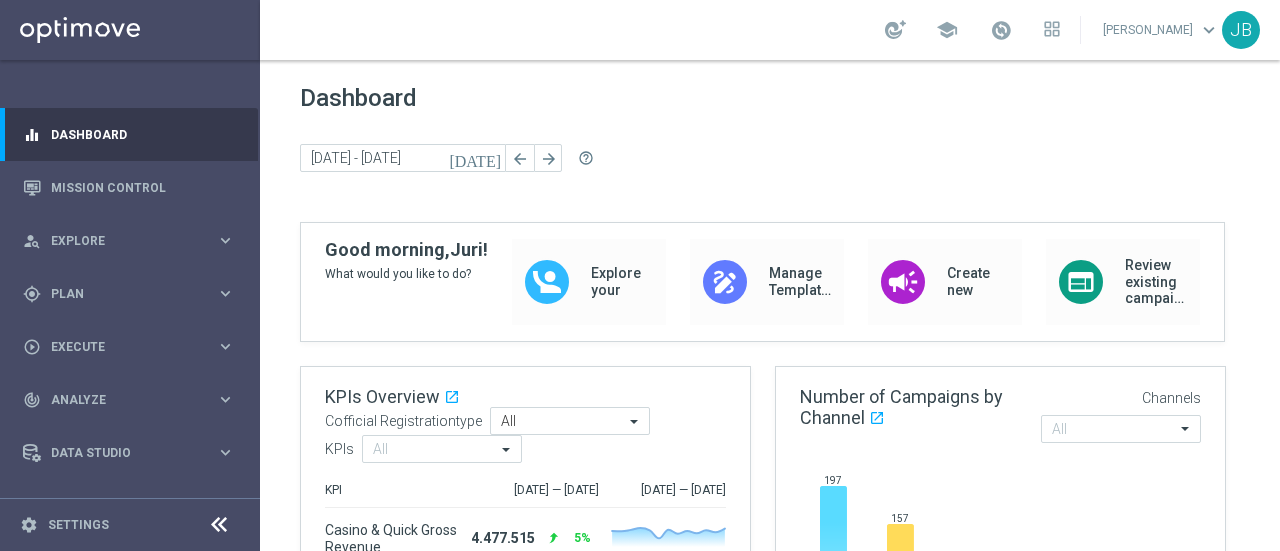 click on "school" at bounding box center [972, 30] 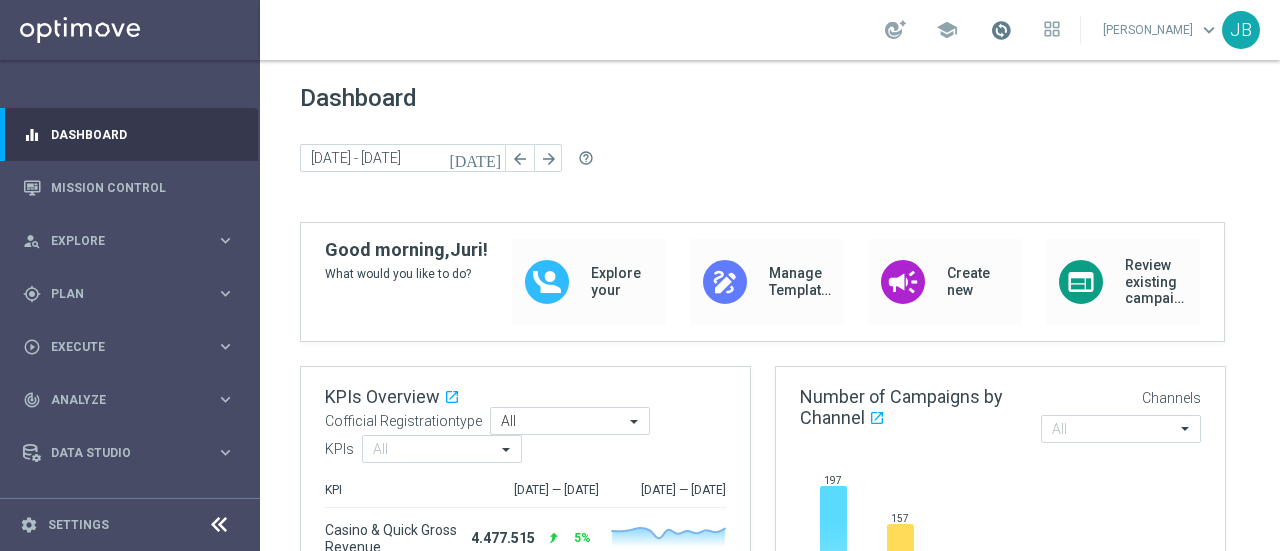 click at bounding box center (1001, 30) 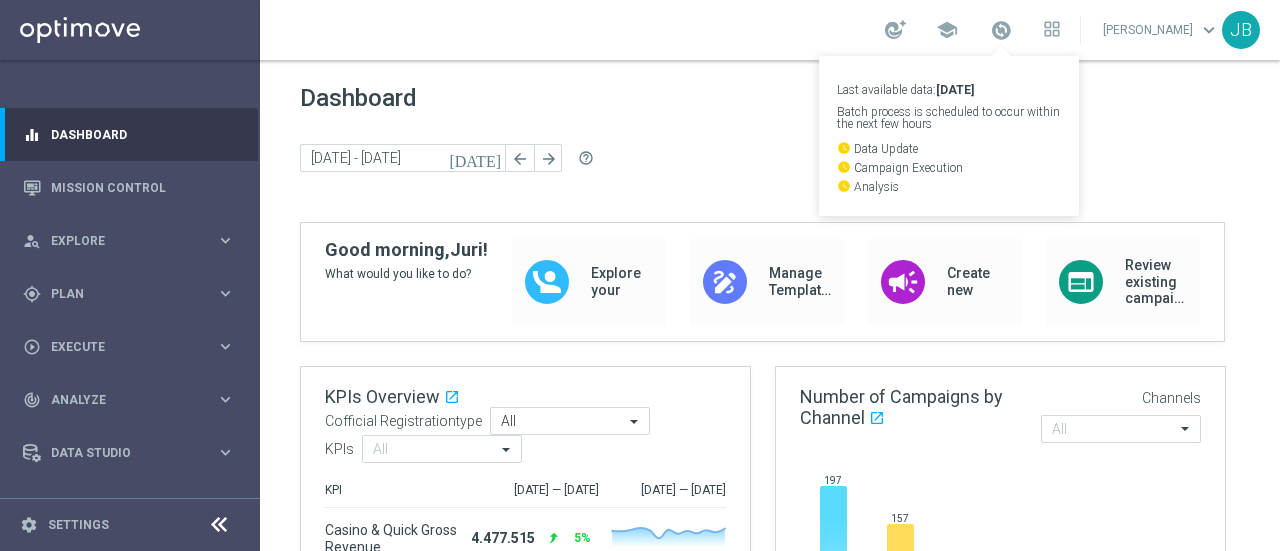 click on "Dashboard [DATE] [DATE] - [DATE] arrow_back arrow_forward  help_outline" 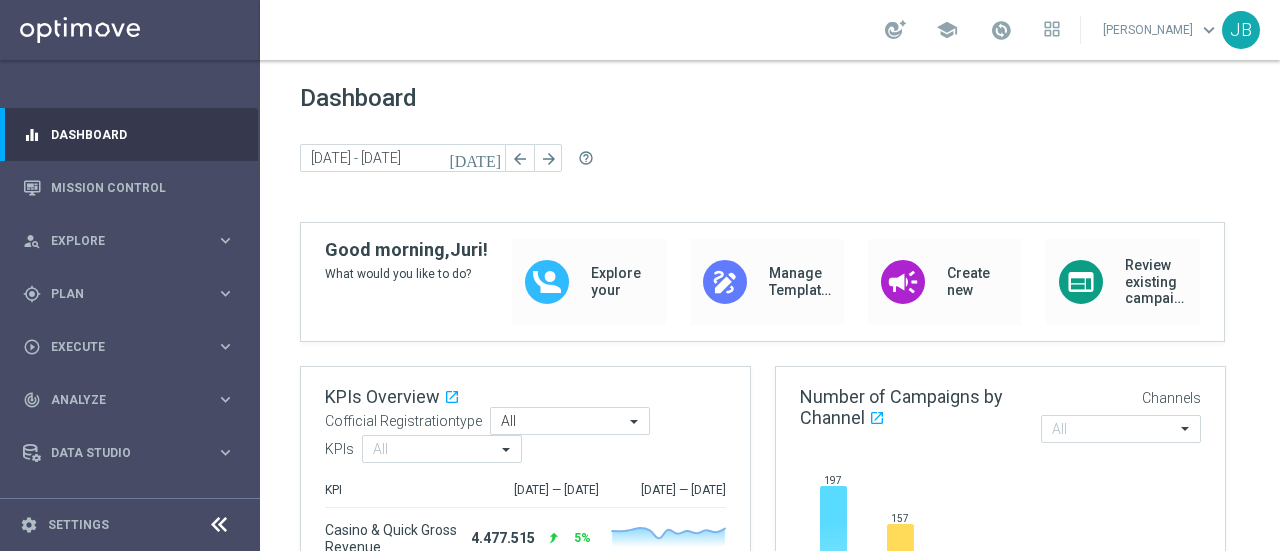 click on "Dashboard" 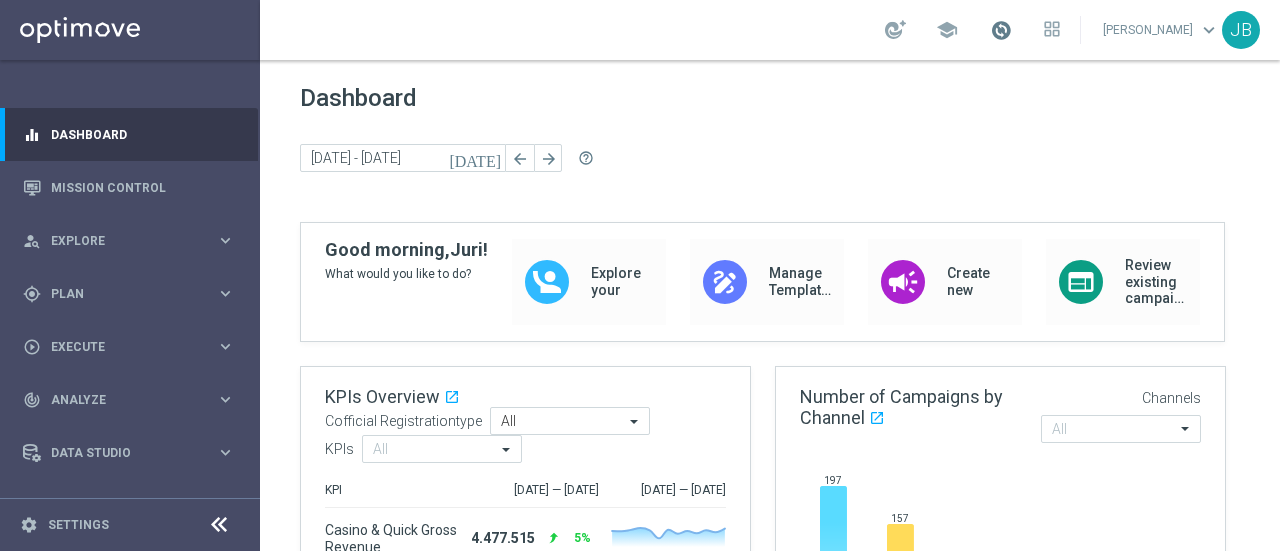 click at bounding box center [1001, 30] 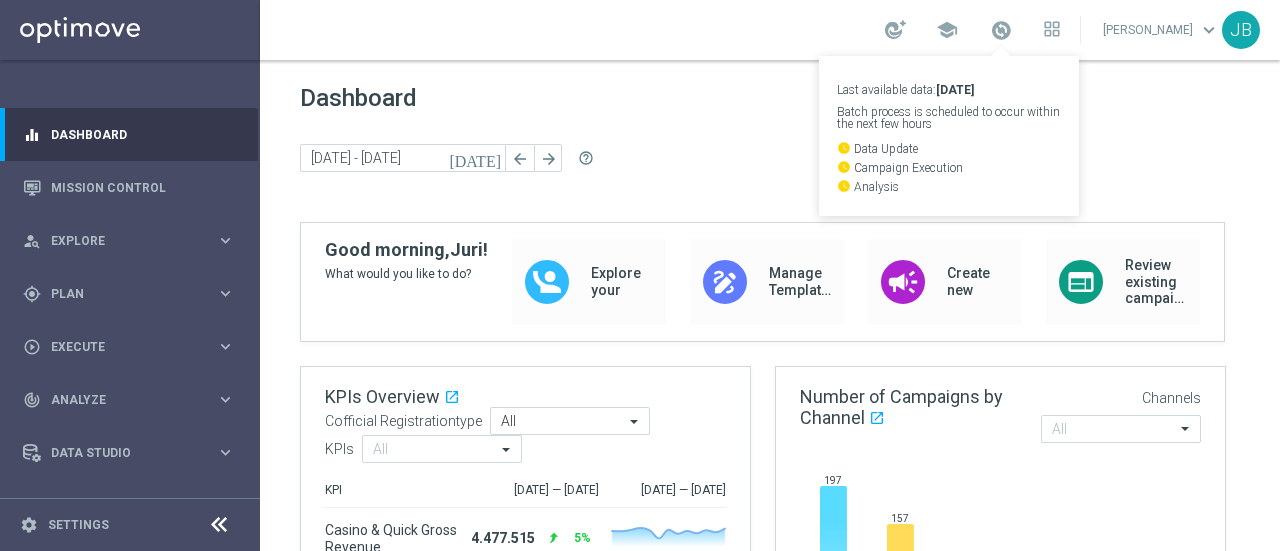 click on "Dashboard" 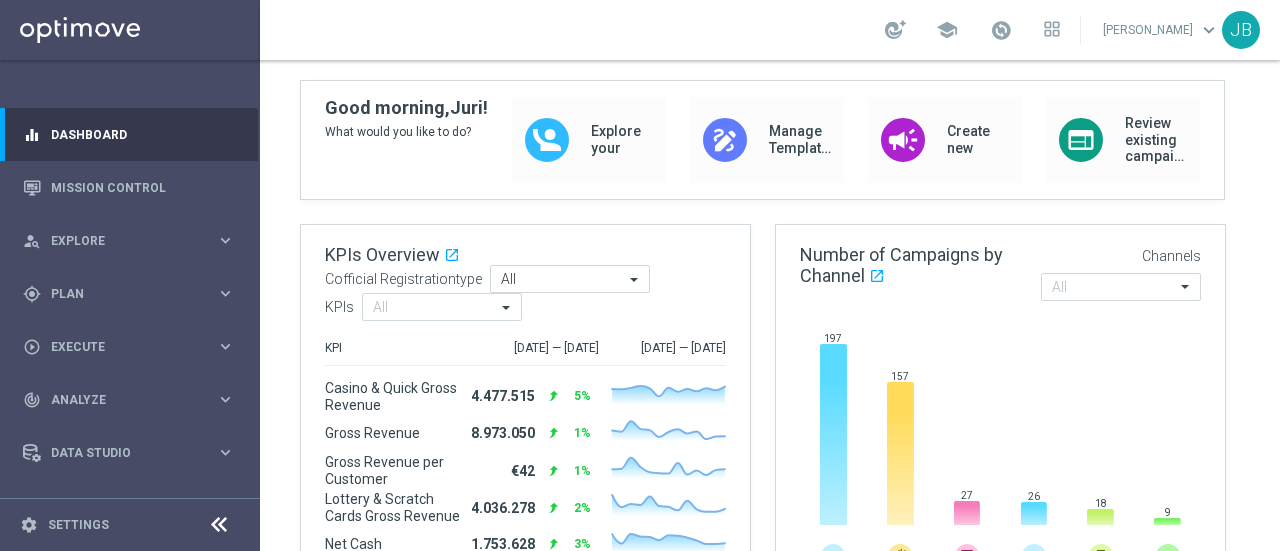 scroll, scrollTop: 0, scrollLeft: 0, axis: both 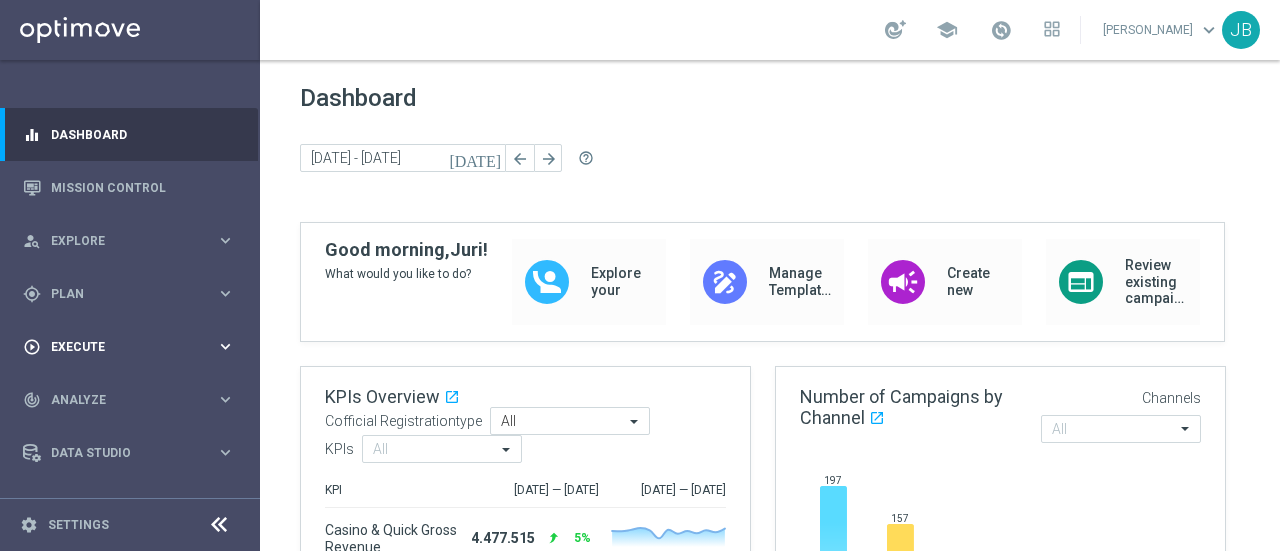 click on "Execute" at bounding box center [133, 347] 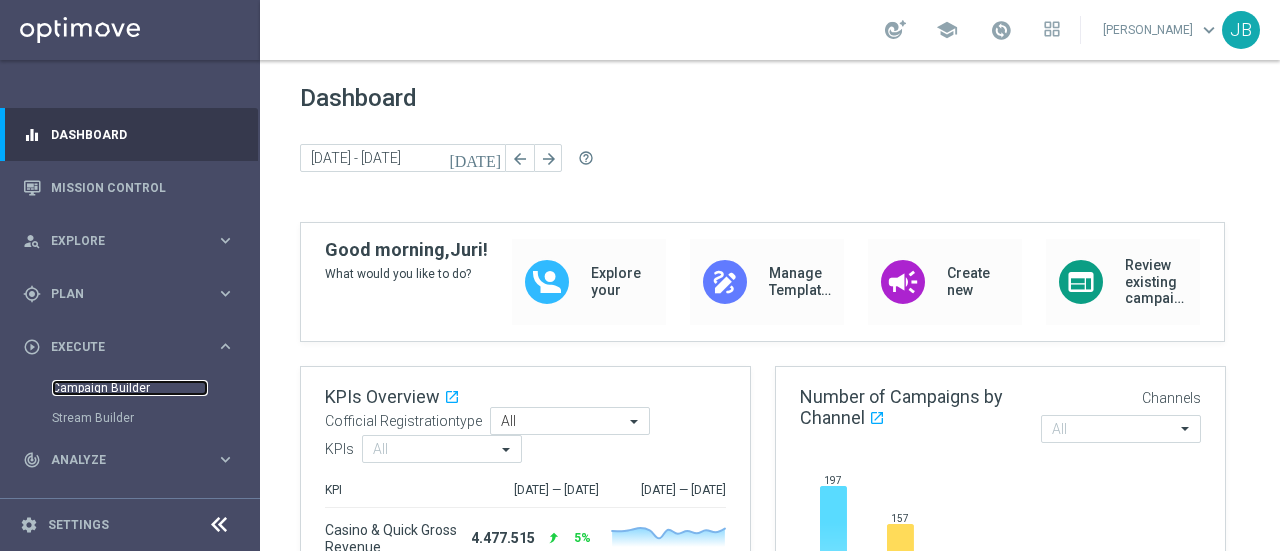 click on "Campaign Builder" at bounding box center [130, 388] 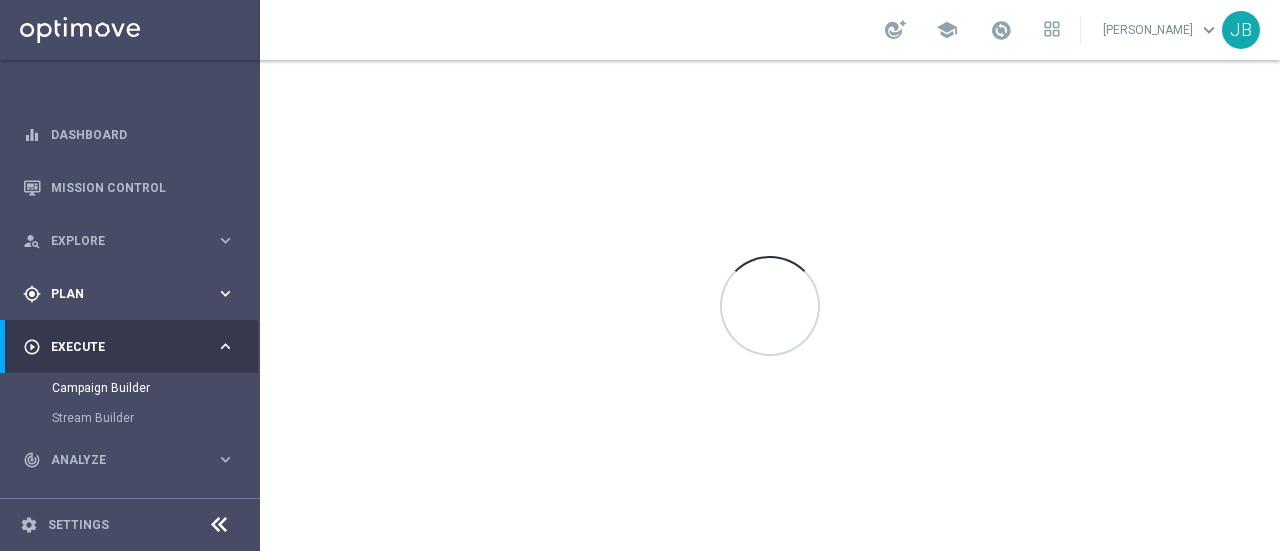 click on "gps_fixed
Plan
keyboard_arrow_right" at bounding box center [129, 293] 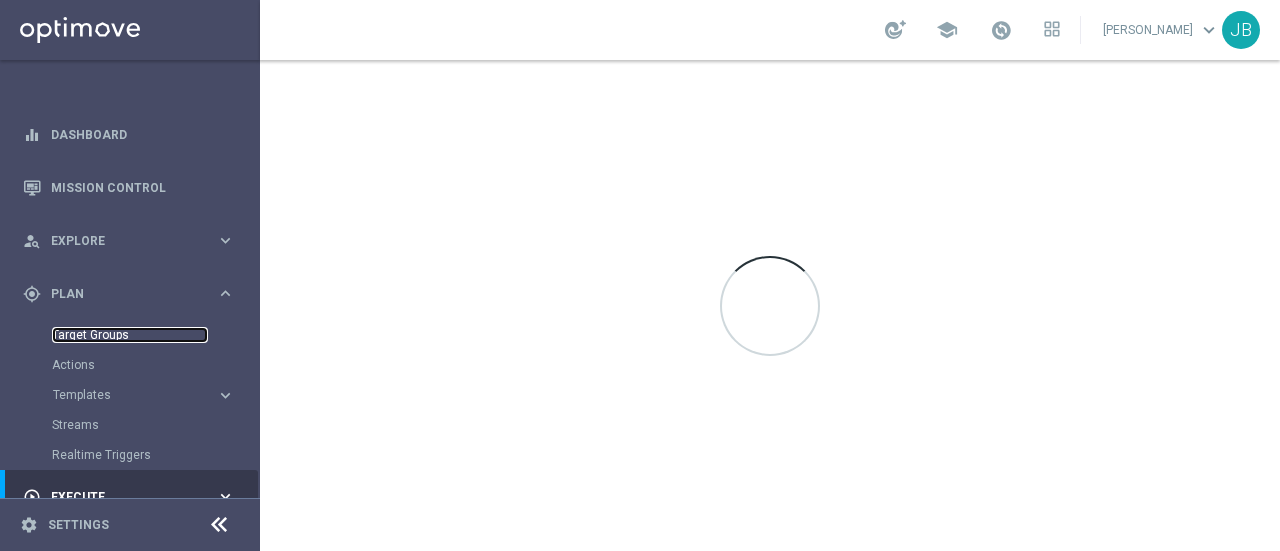 click on "Target Groups" at bounding box center [130, 335] 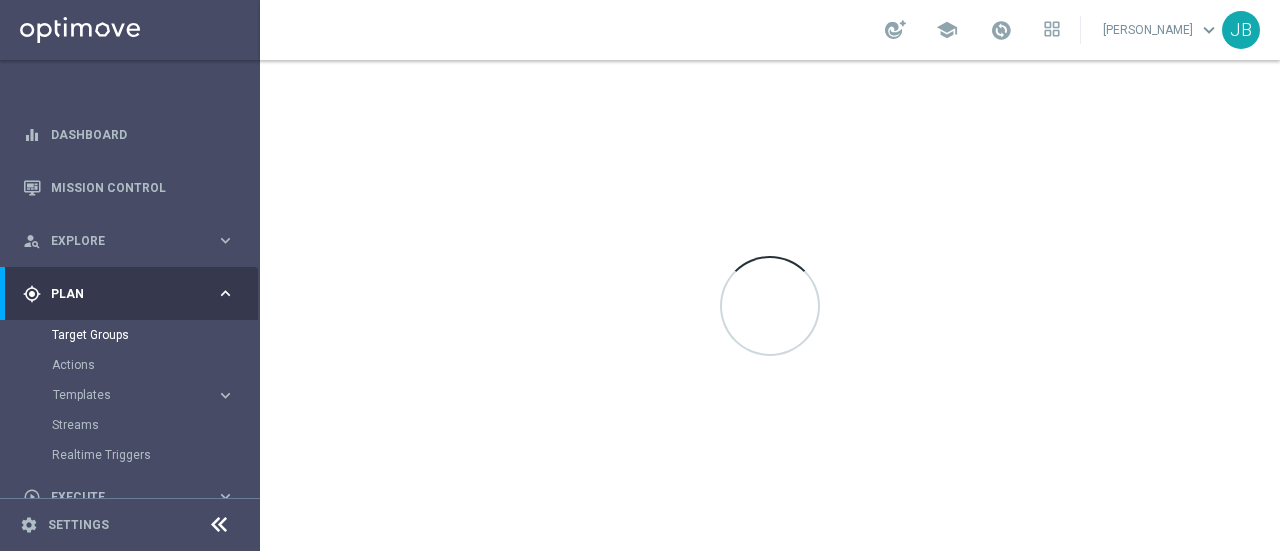 click on "keyboard_arrow_right" at bounding box center [225, 293] 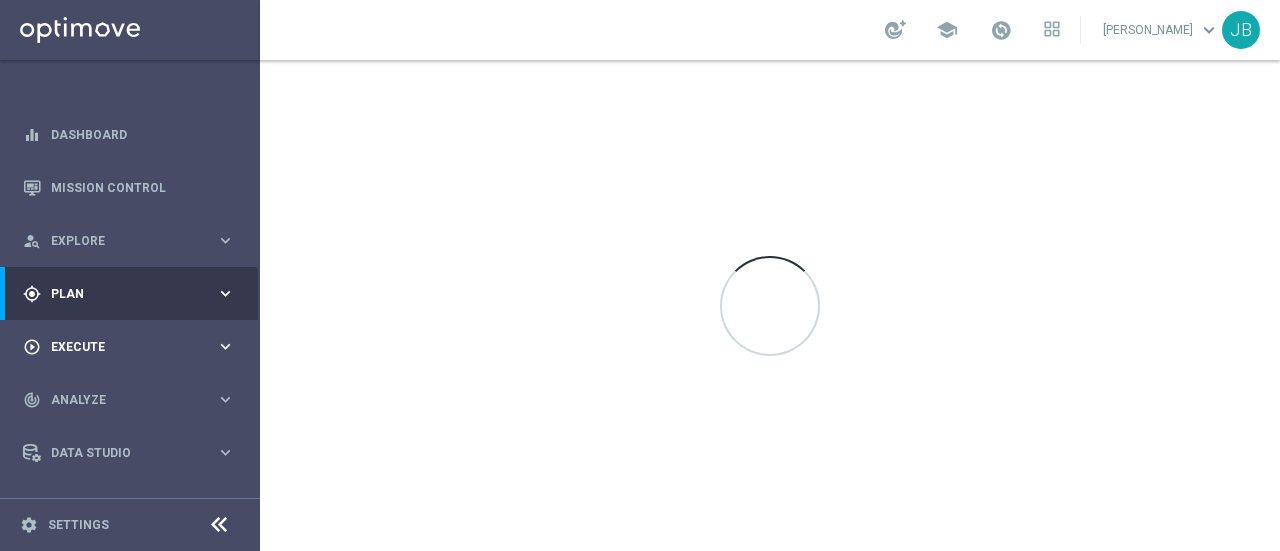 click on "keyboard_arrow_right" at bounding box center [225, 346] 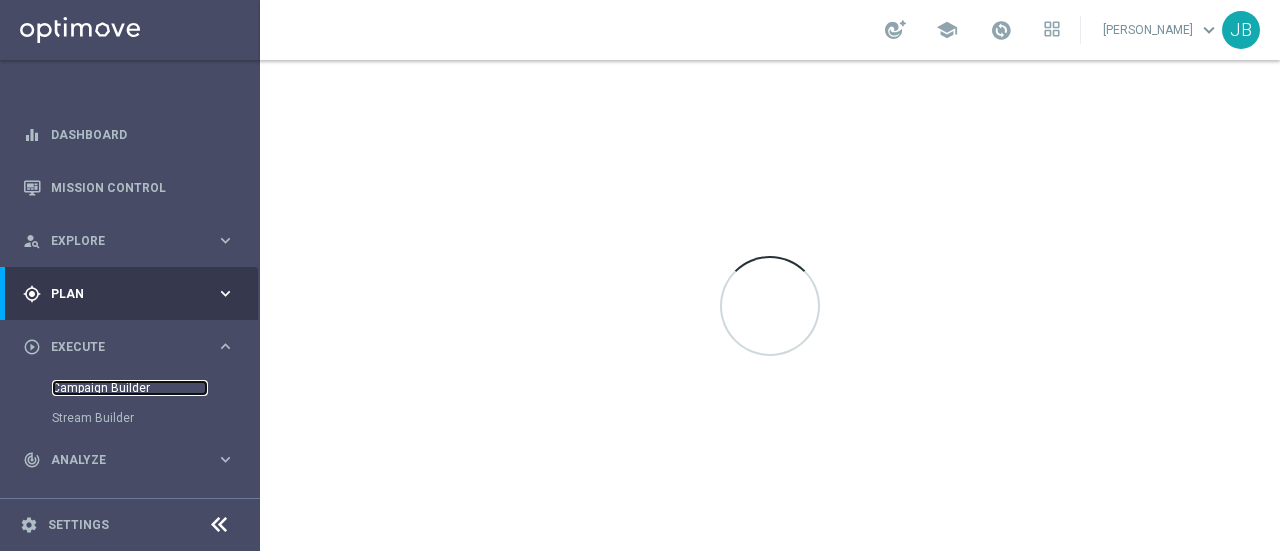 click on "Campaign Builder" at bounding box center [130, 388] 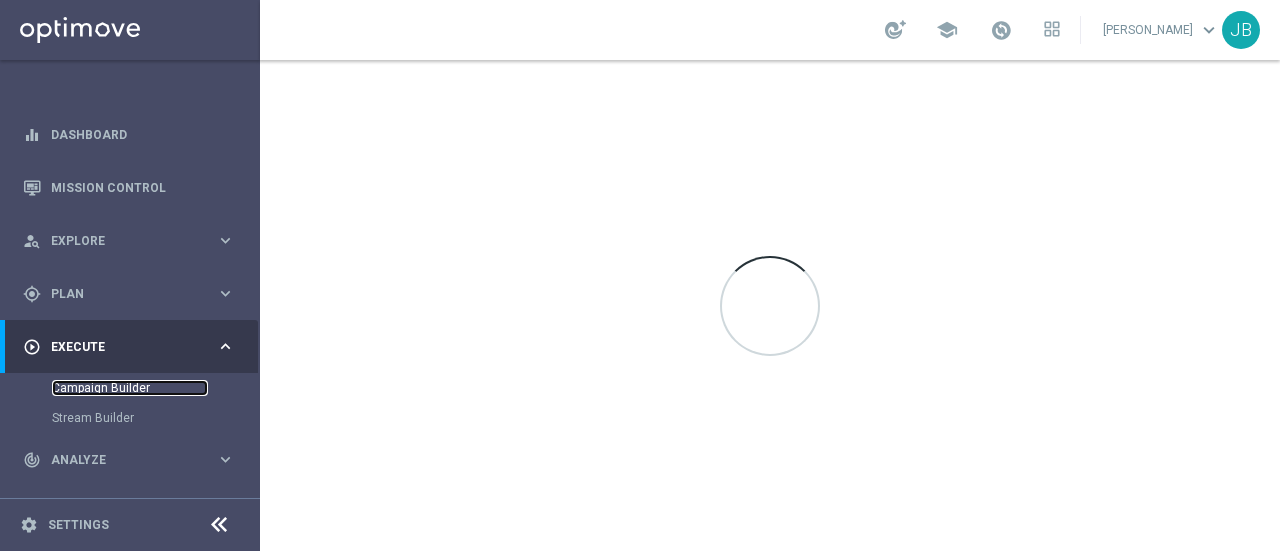 click on "Campaign Builder" at bounding box center (130, 388) 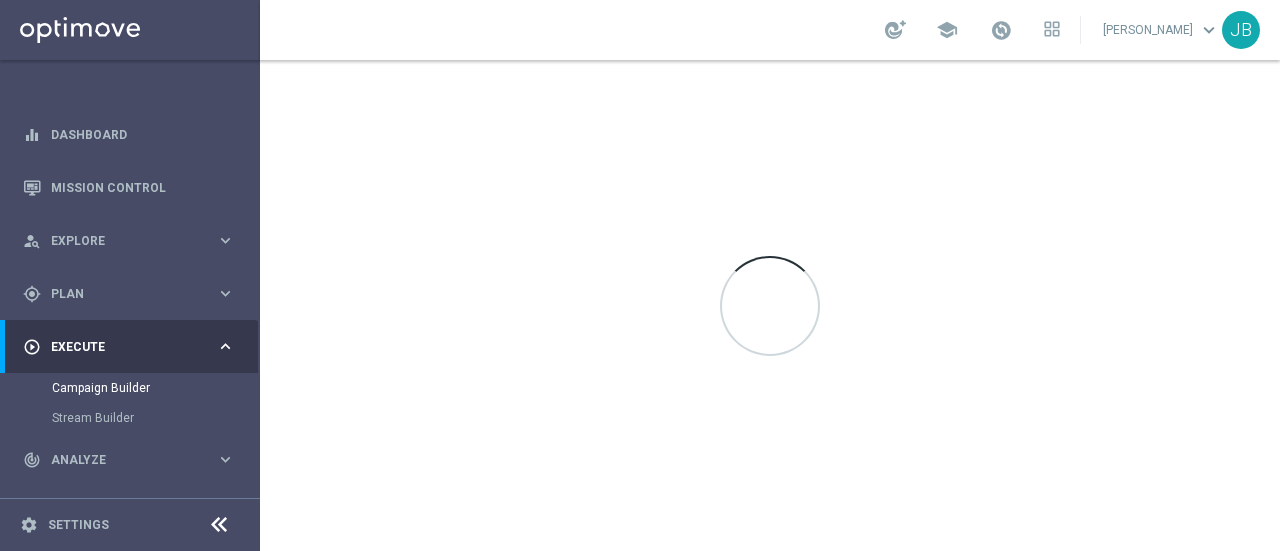 click at bounding box center [770, 305] 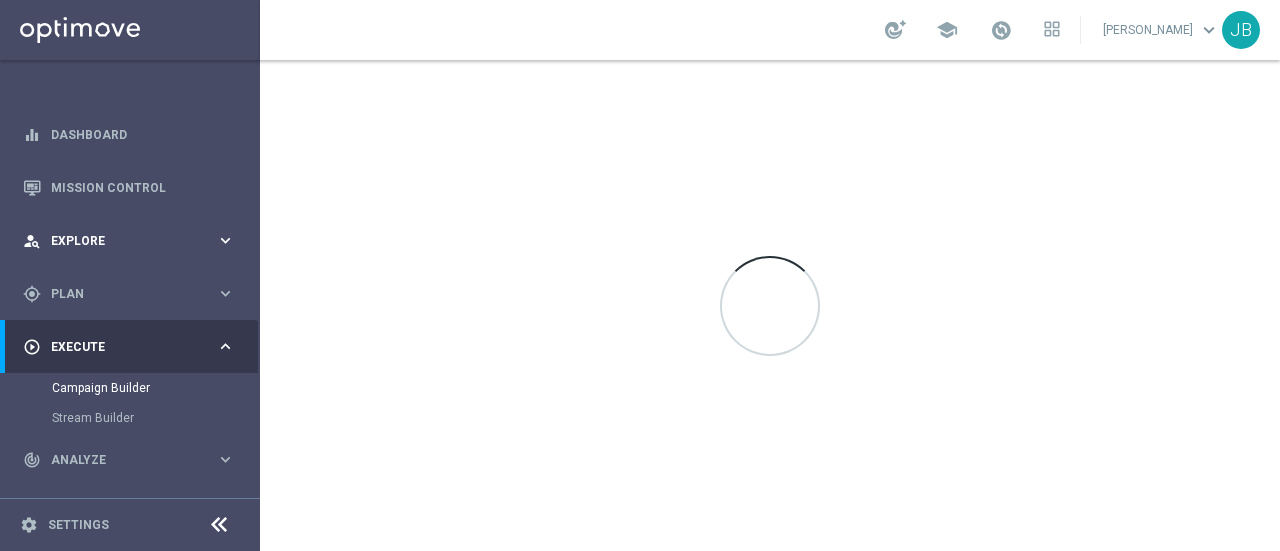 click on "Explore" at bounding box center (133, 241) 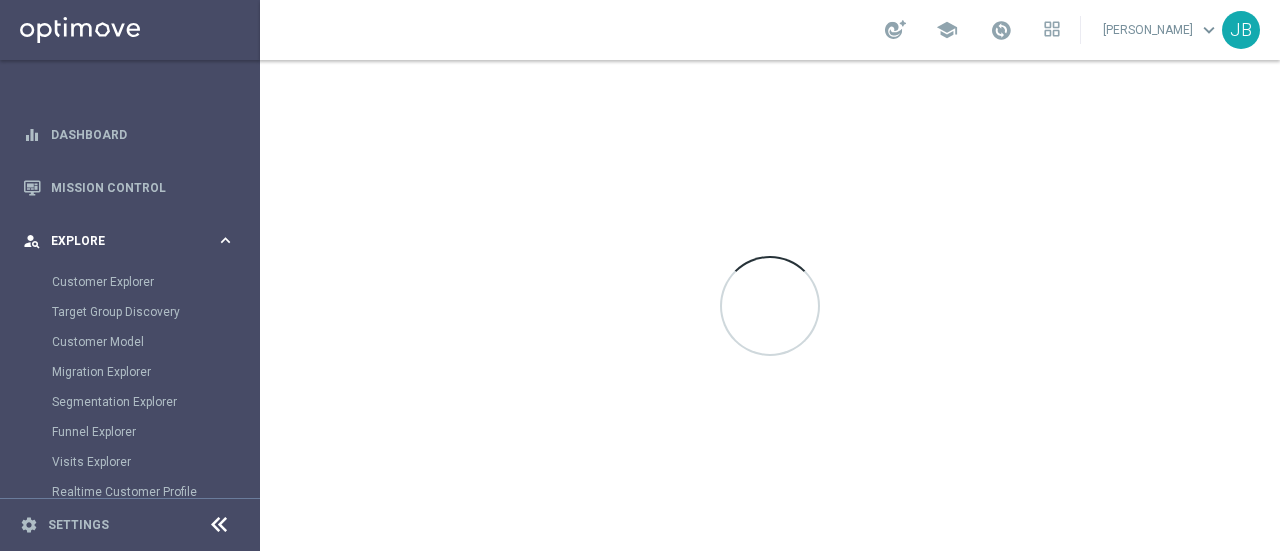 click on "Explore" at bounding box center [133, 241] 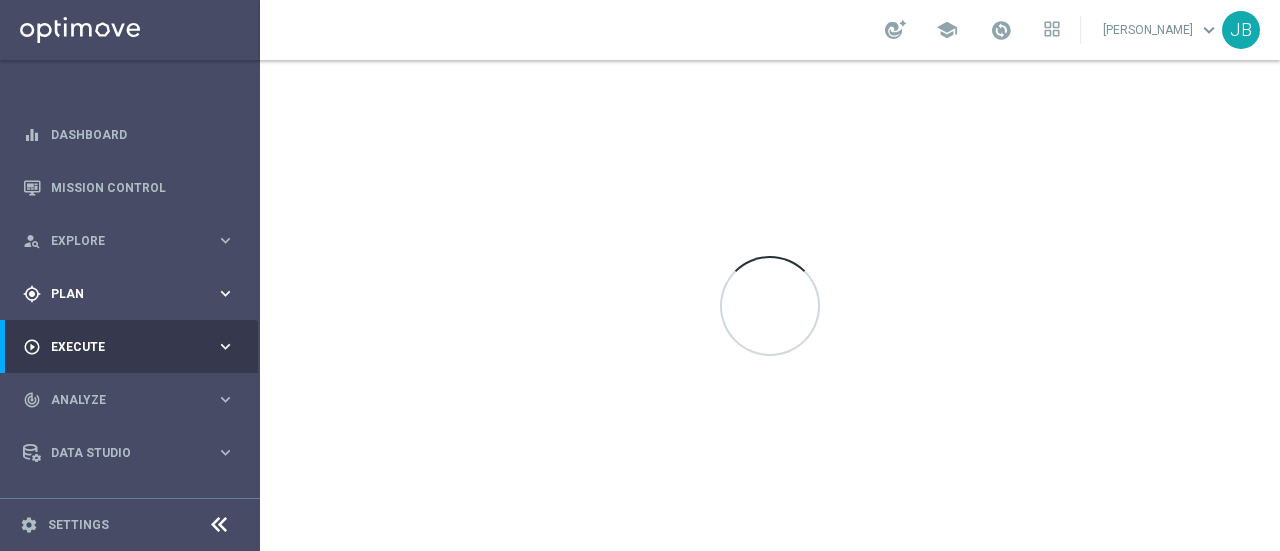 click on "Plan" at bounding box center [133, 294] 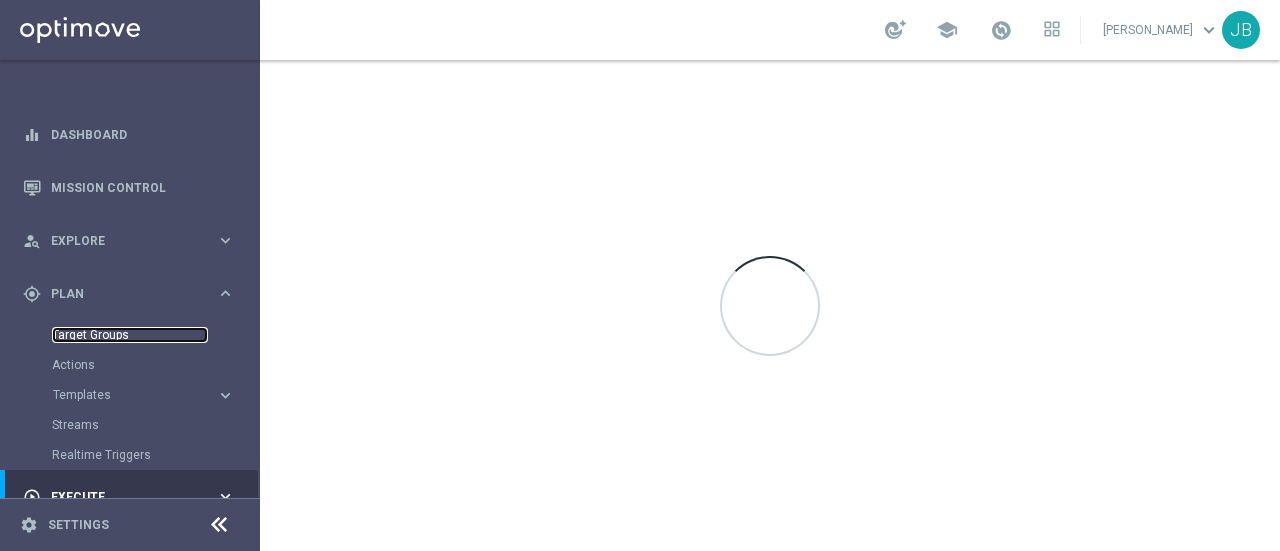 click on "Target Groups" at bounding box center (130, 335) 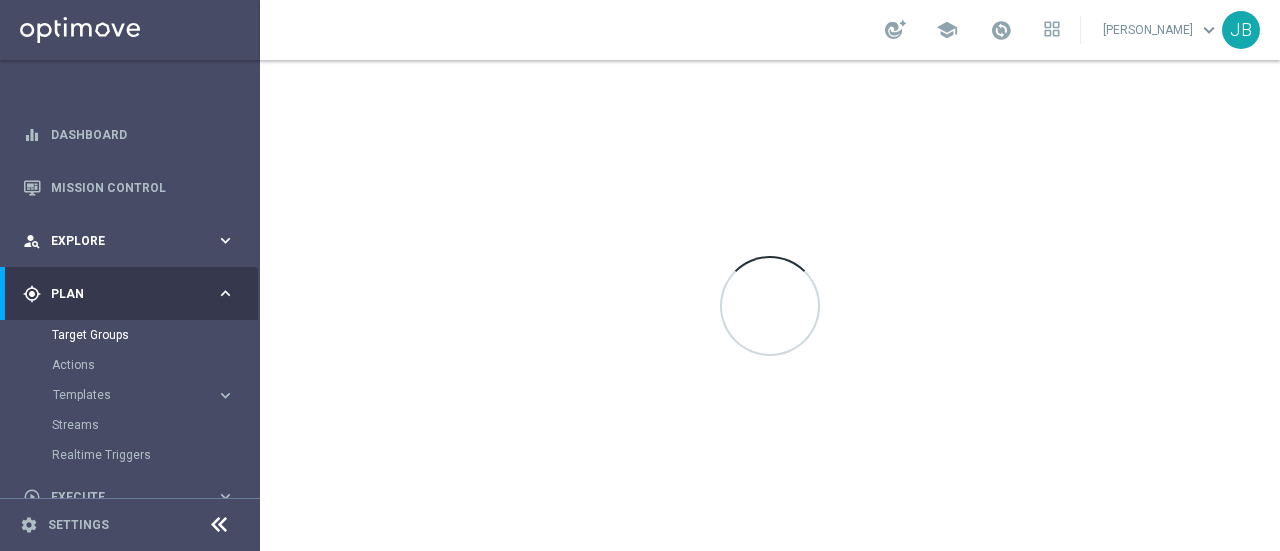 click on "Explore" at bounding box center (133, 241) 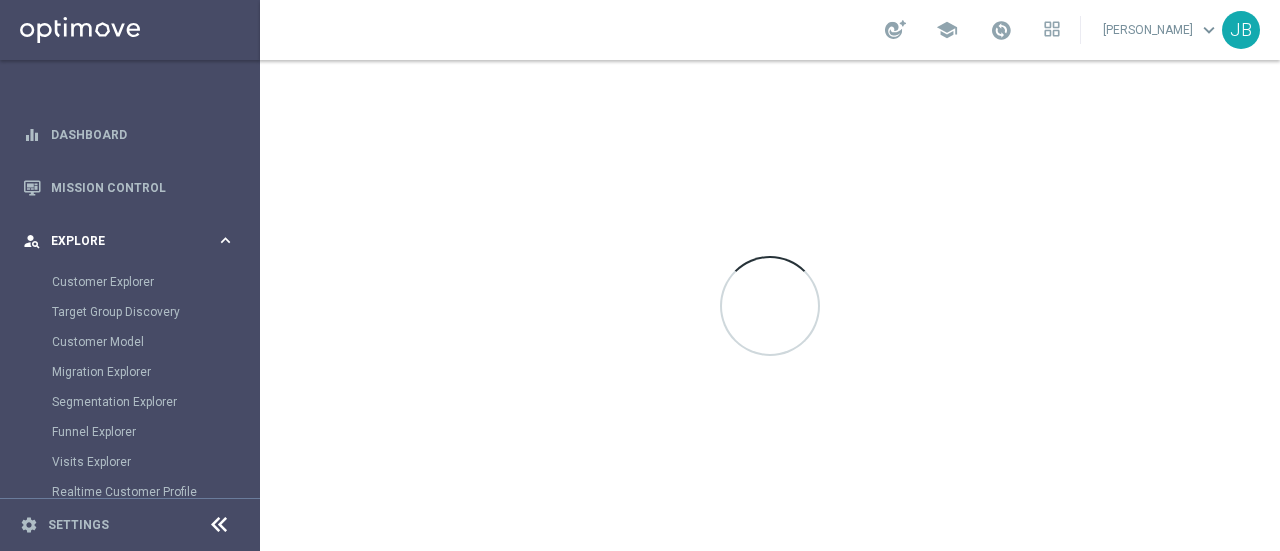 click on "person_search
Explore
keyboard_arrow_right" at bounding box center (129, 240) 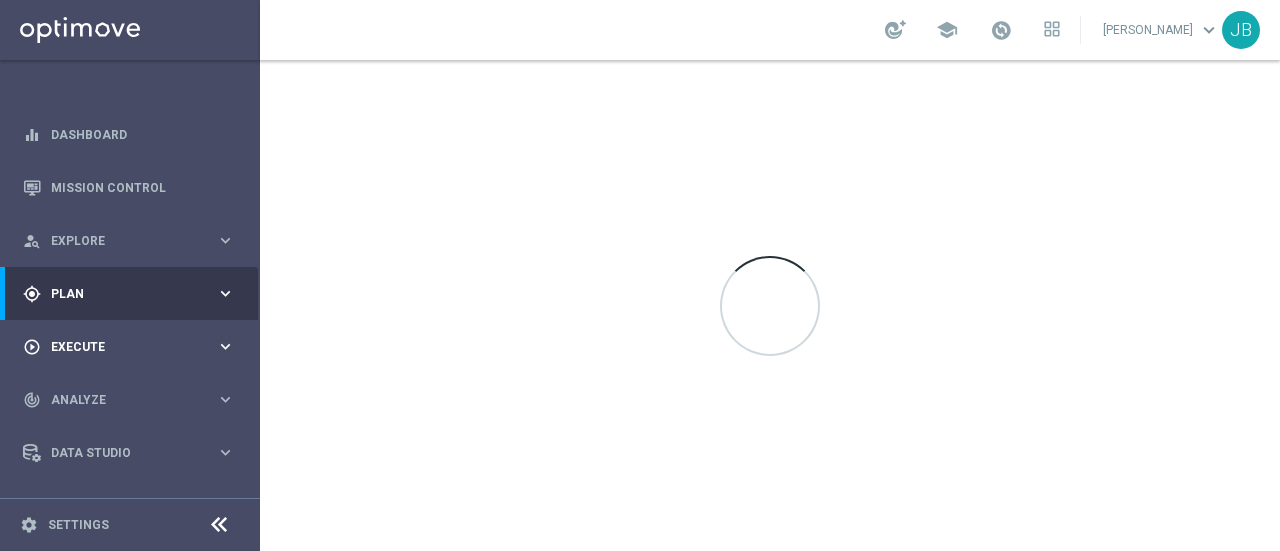 click on "play_circle_outline
Execute" at bounding box center [119, 347] 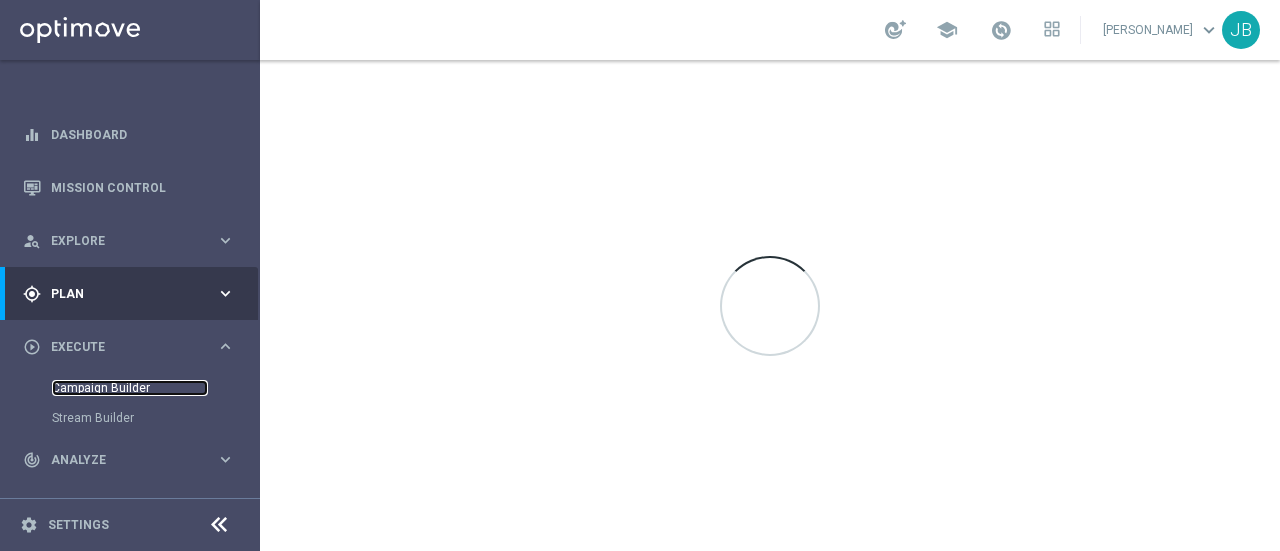 click on "Campaign Builder" at bounding box center [130, 388] 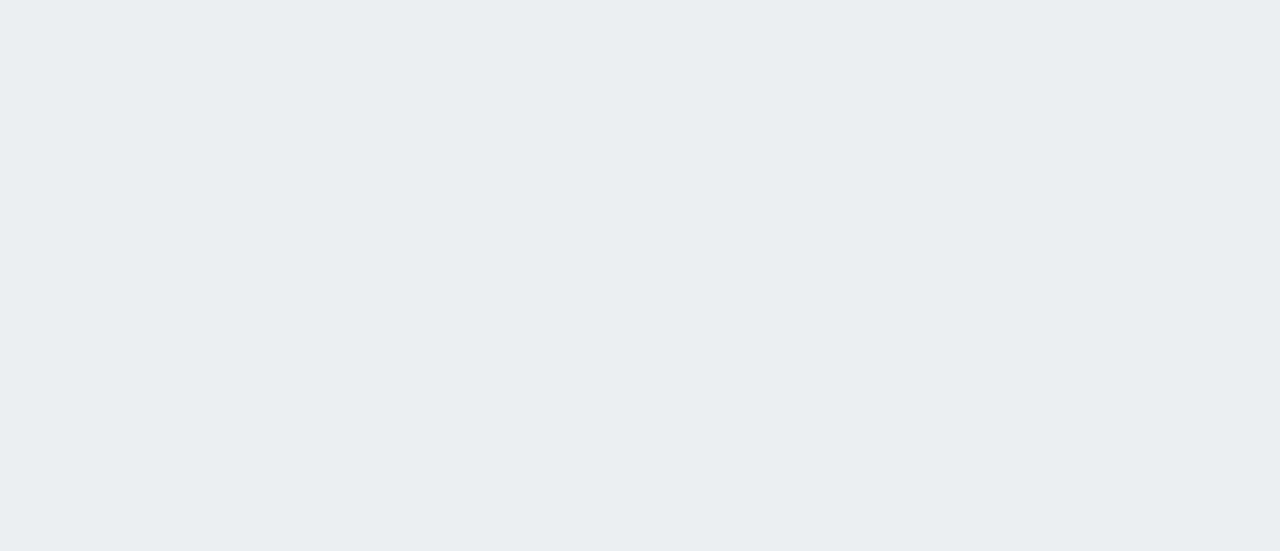 scroll, scrollTop: 0, scrollLeft: 0, axis: both 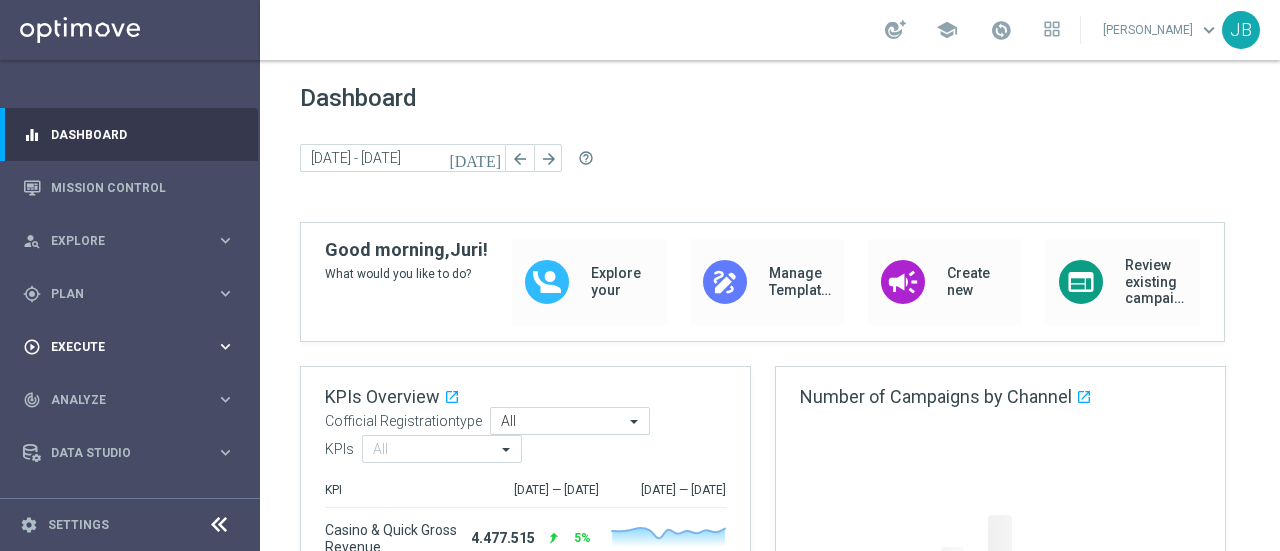 click on "keyboard_arrow_right" at bounding box center [225, 346] 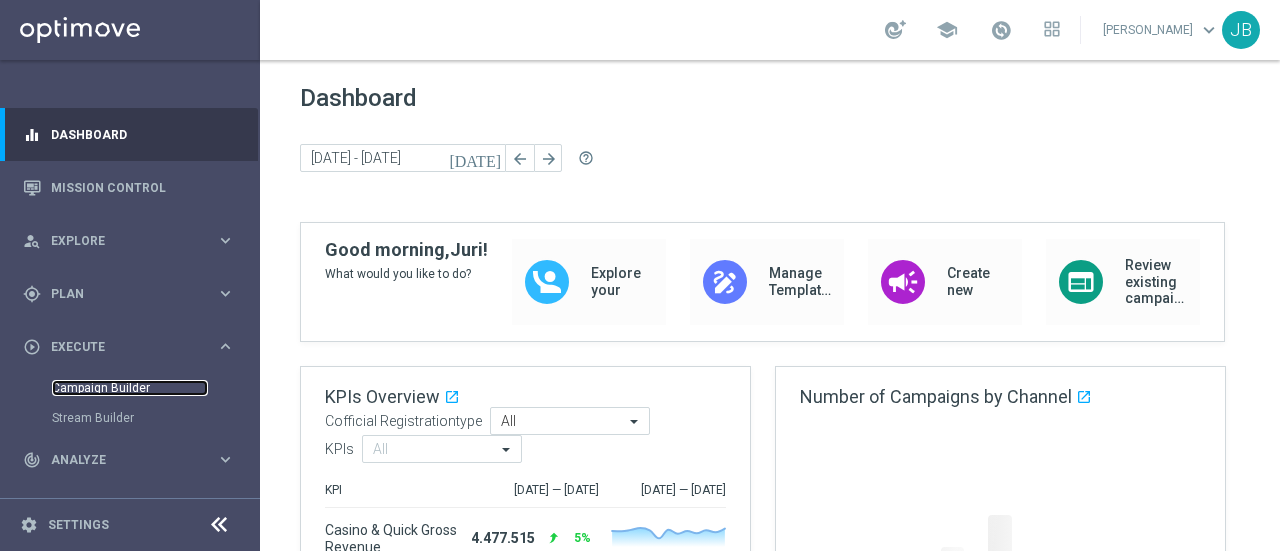 click on "Campaign Builder" at bounding box center (130, 388) 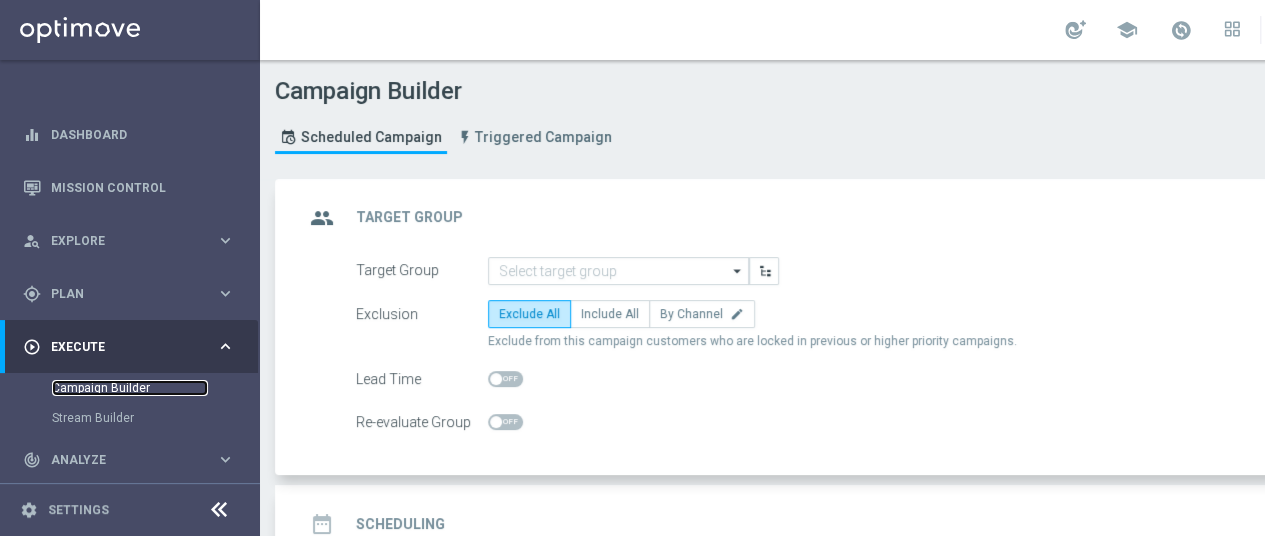 scroll, scrollTop: 15, scrollLeft: 0, axis: vertical 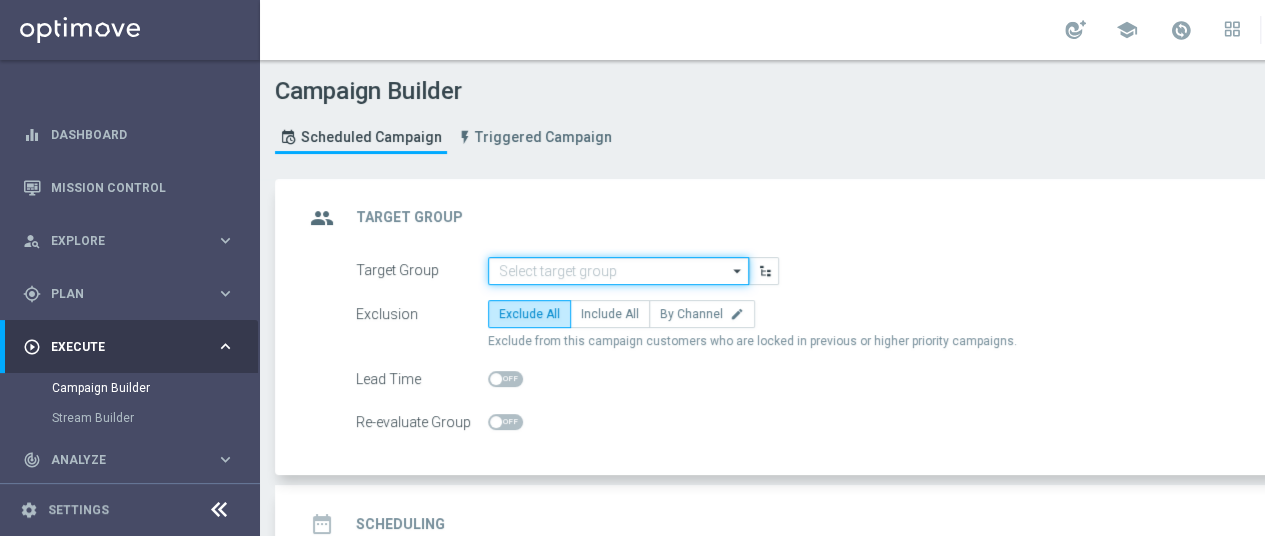 click 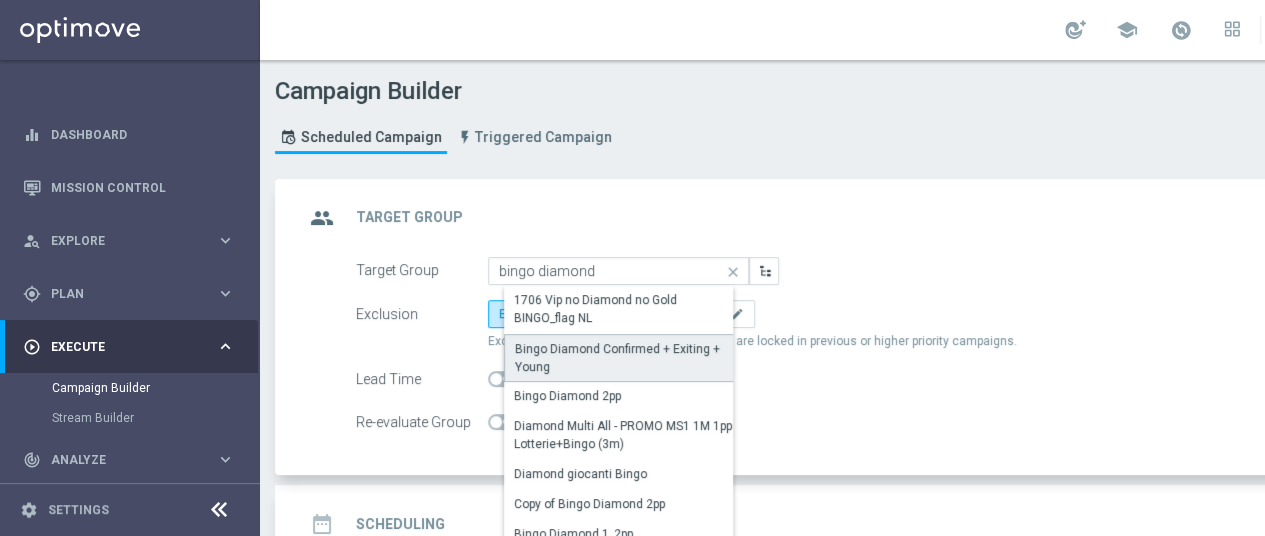 click on "Bingo Diamond Confirmed + Exiting + Young" 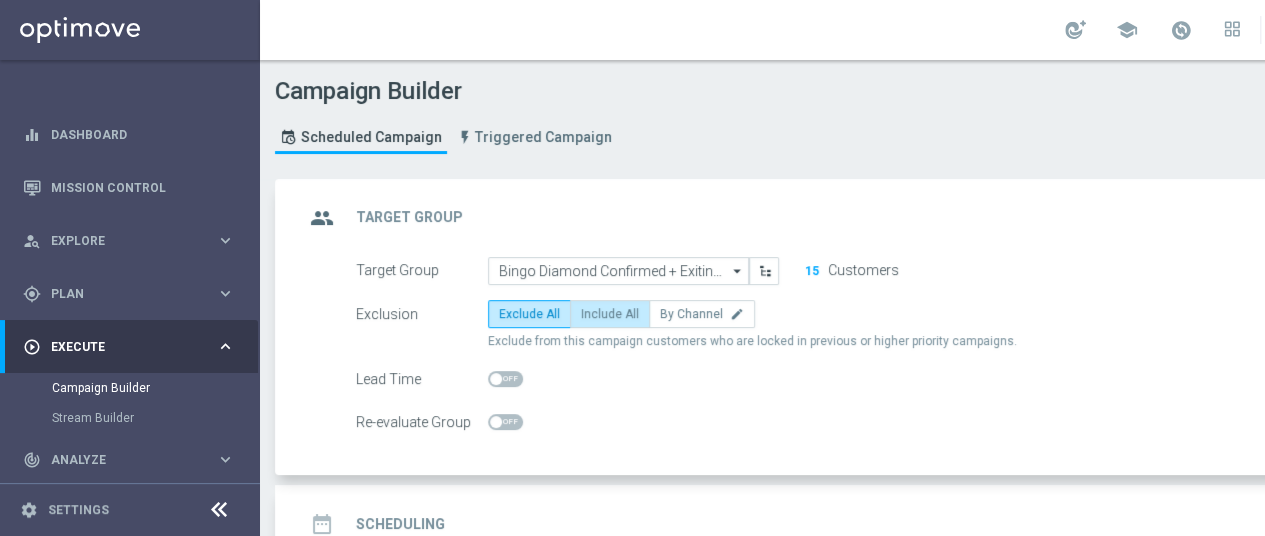 click on "Include All" 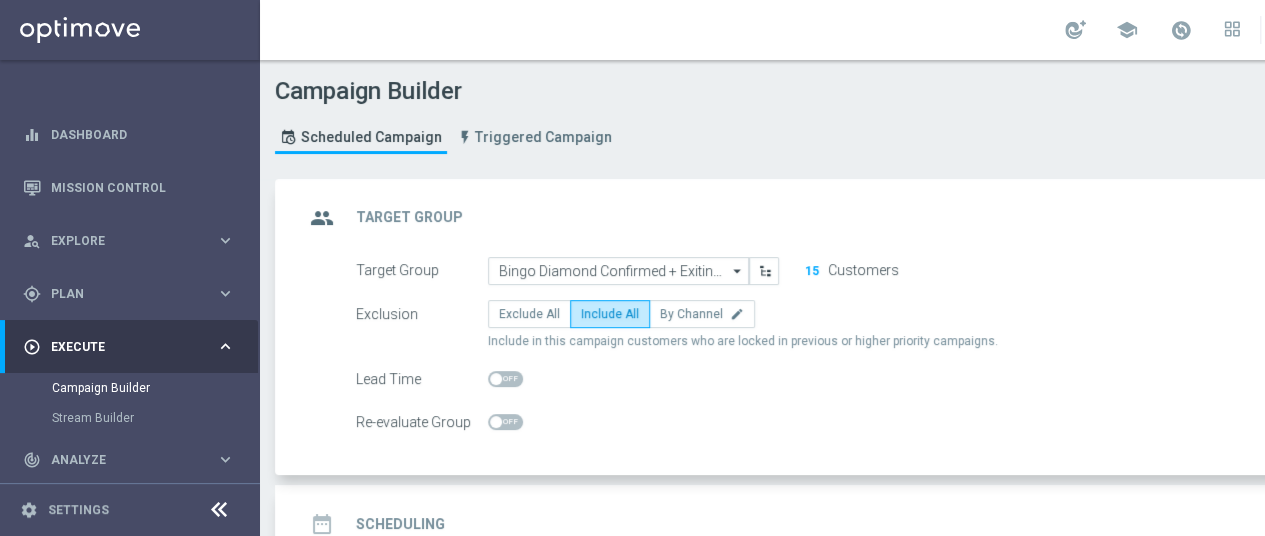 scroll, scrollTop: 15, scrollLeft: 0, axis: vertical 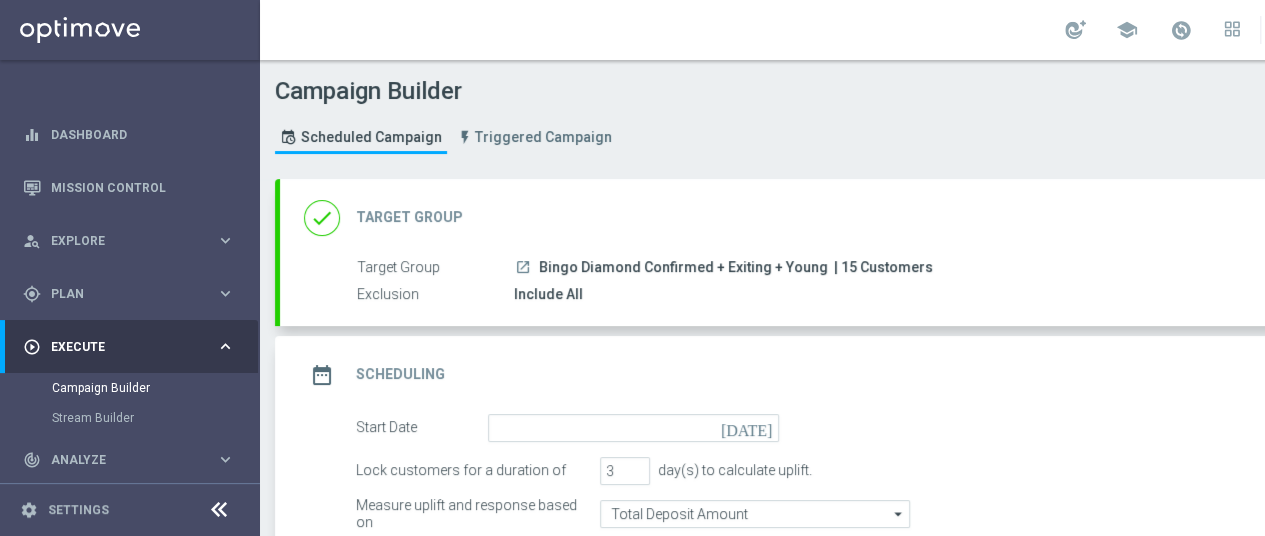 drag, startPoint x: 1274, startPoint y: 111, endPoint x: 505, endPoint y: 194, distance: 773.46625 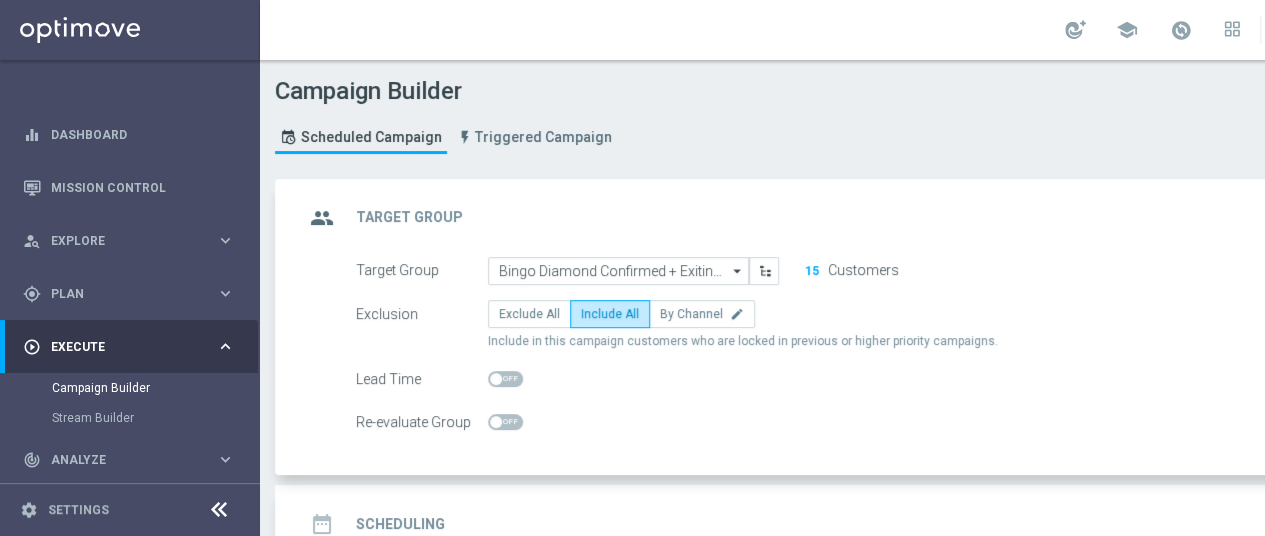 click on "arrow_drop_down" 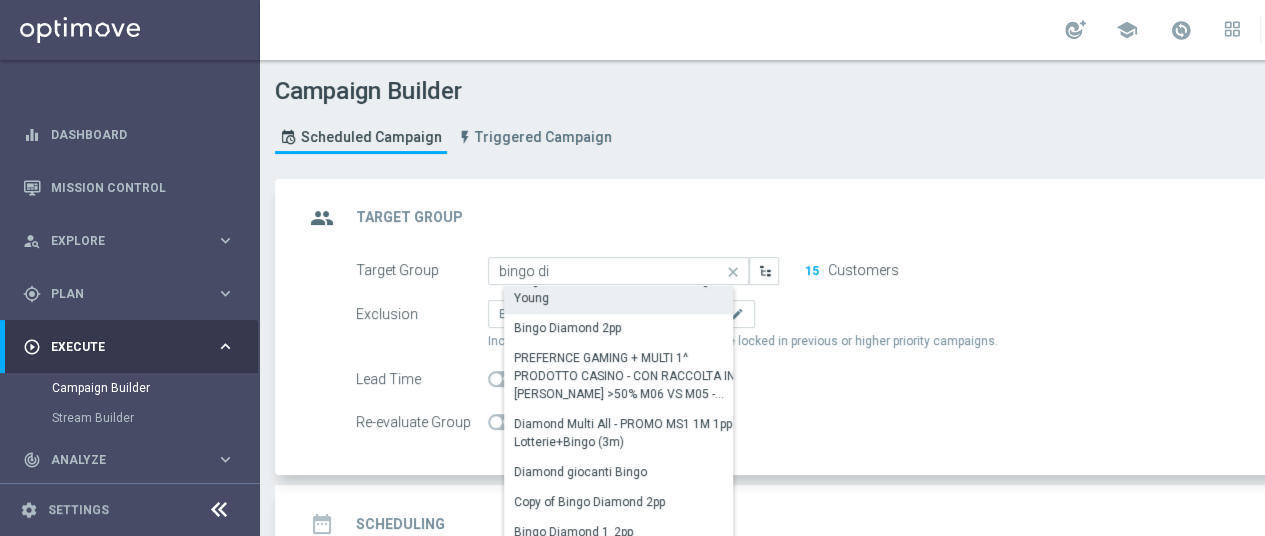 scroll, scrollTop: 80, scrollLeft: 0, axis: vertical 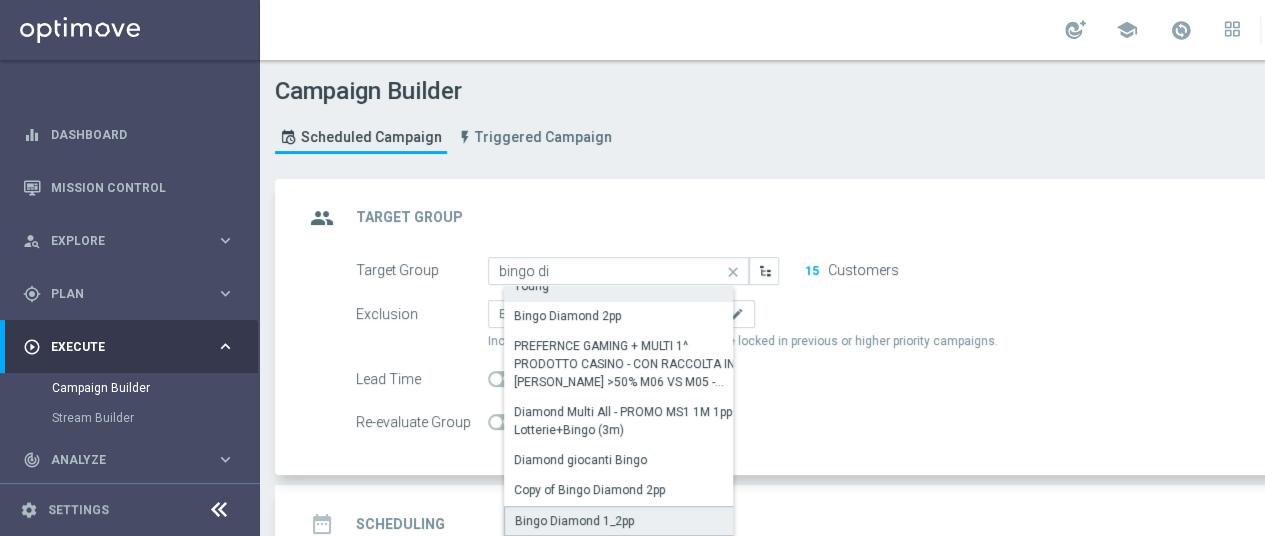 click on "Bingo Diamond 1_2pp" 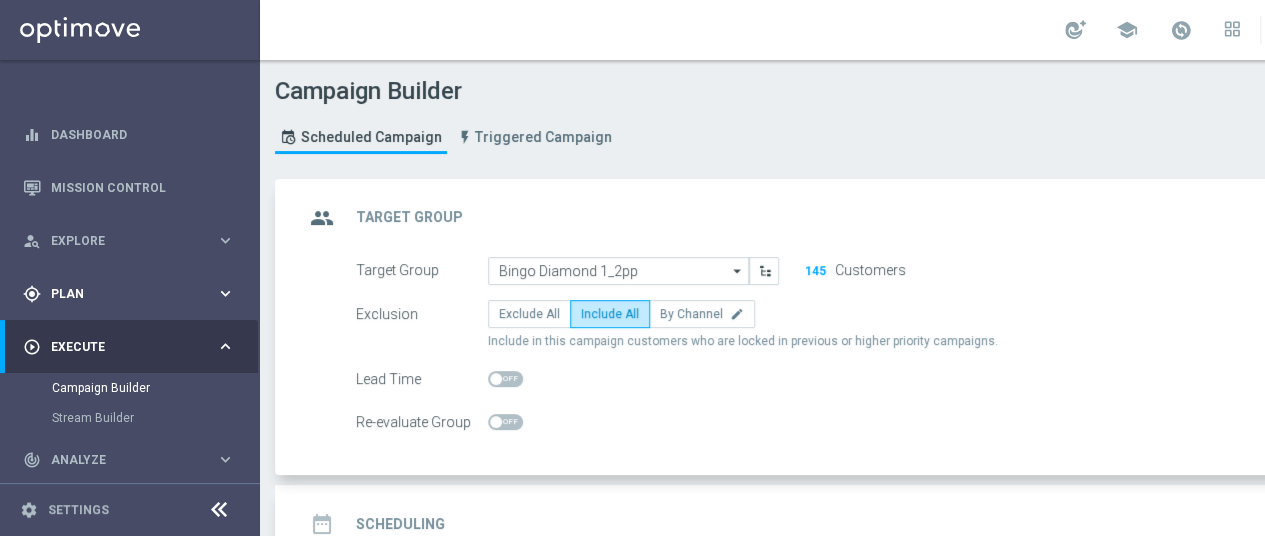 click on "Plan" at bounding box center (133, 294) 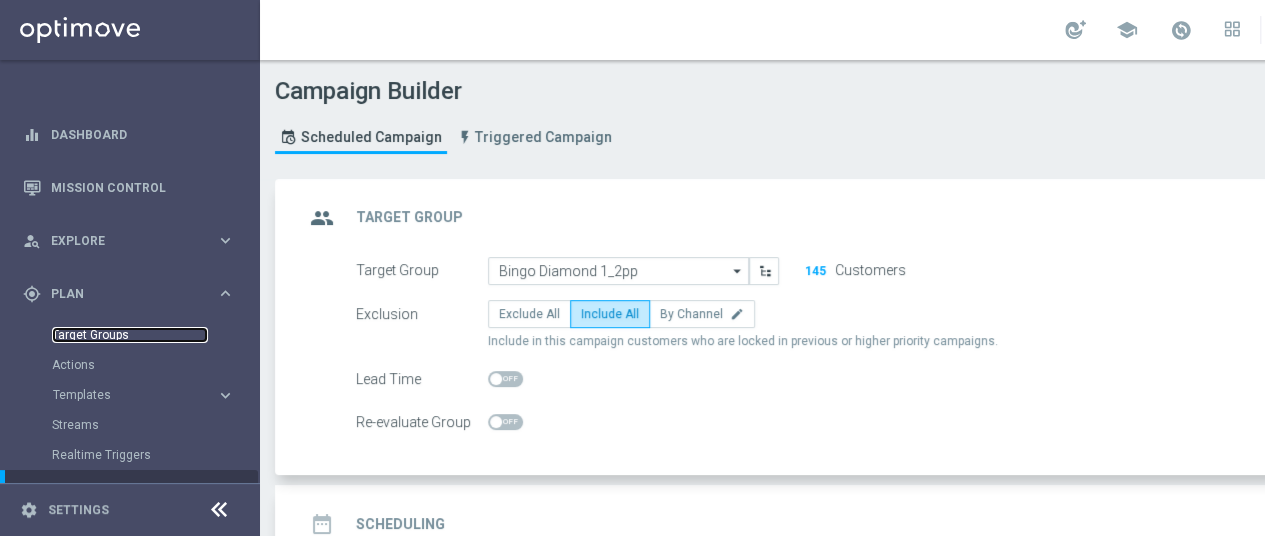 click on "Target Groups" at bounding box center (130, 335) 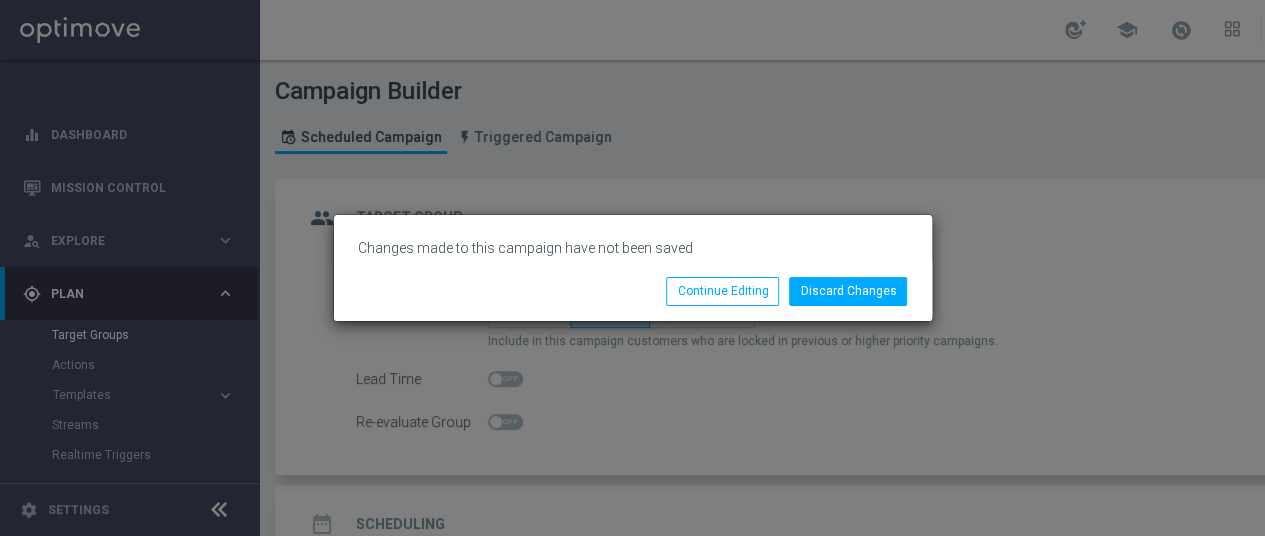 scroll, scrollTop: 0, scrollLeft: 0, axis: both 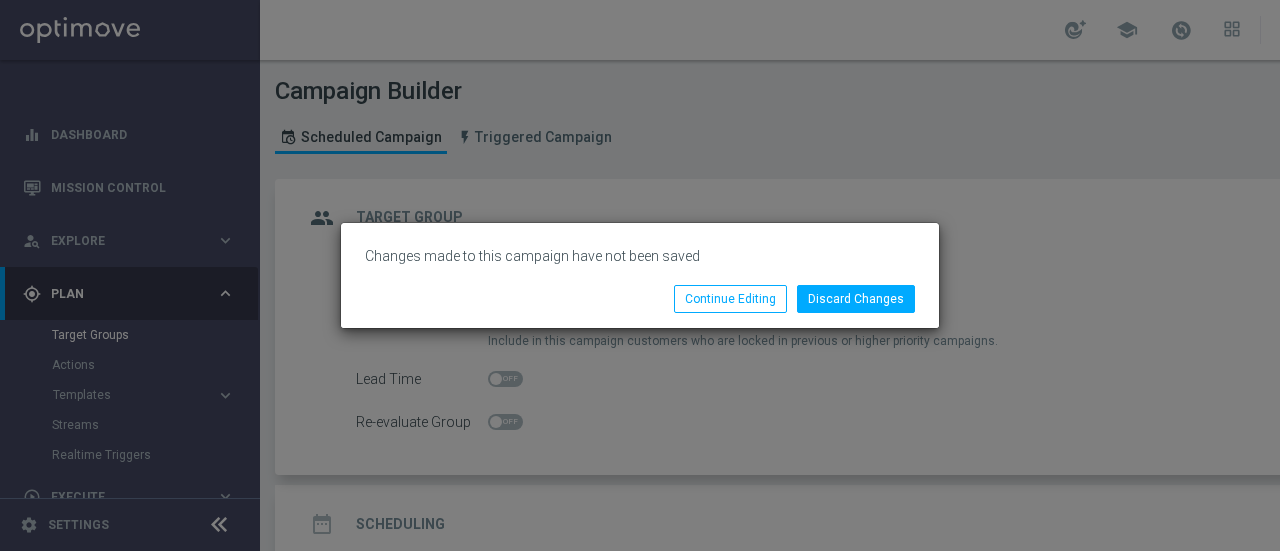 click on "Changes made to this campaign have not been saved
Discard Changes
Continue Editing" 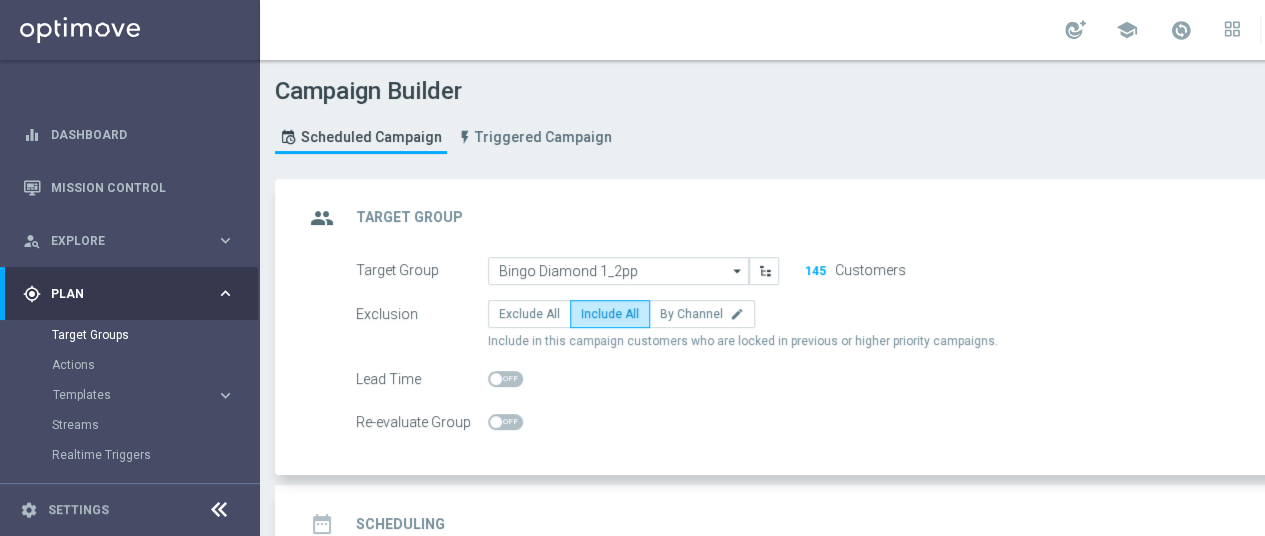 click on "arrow_drop_down" 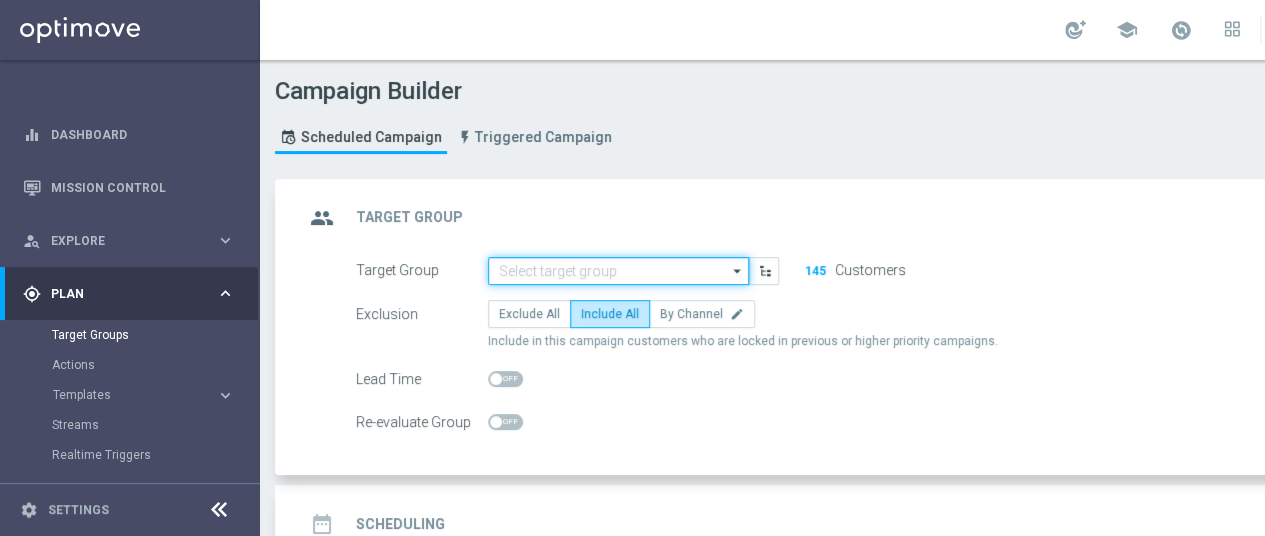 scroll, scrollTop: 0, scrollLeft: 0, axis: both 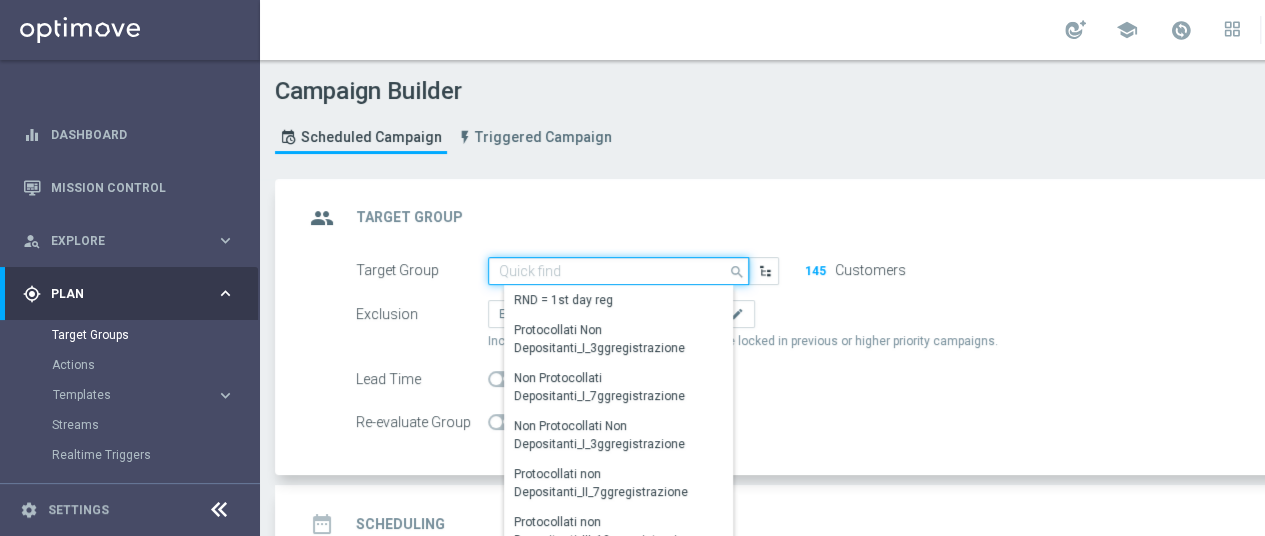 click 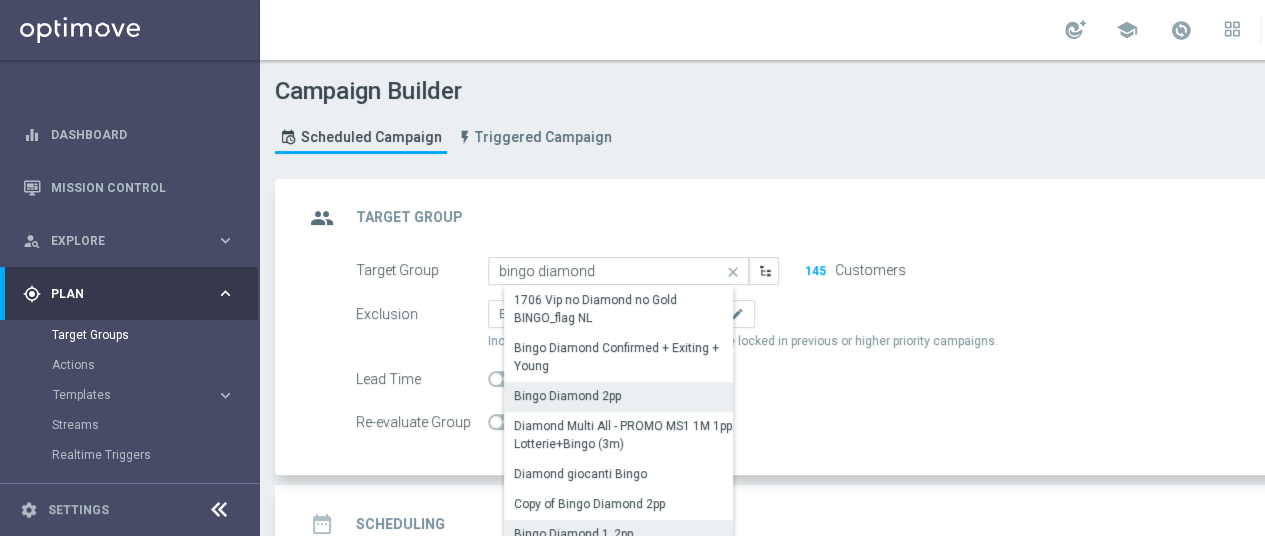click on "Bingo Diamond 2pp" 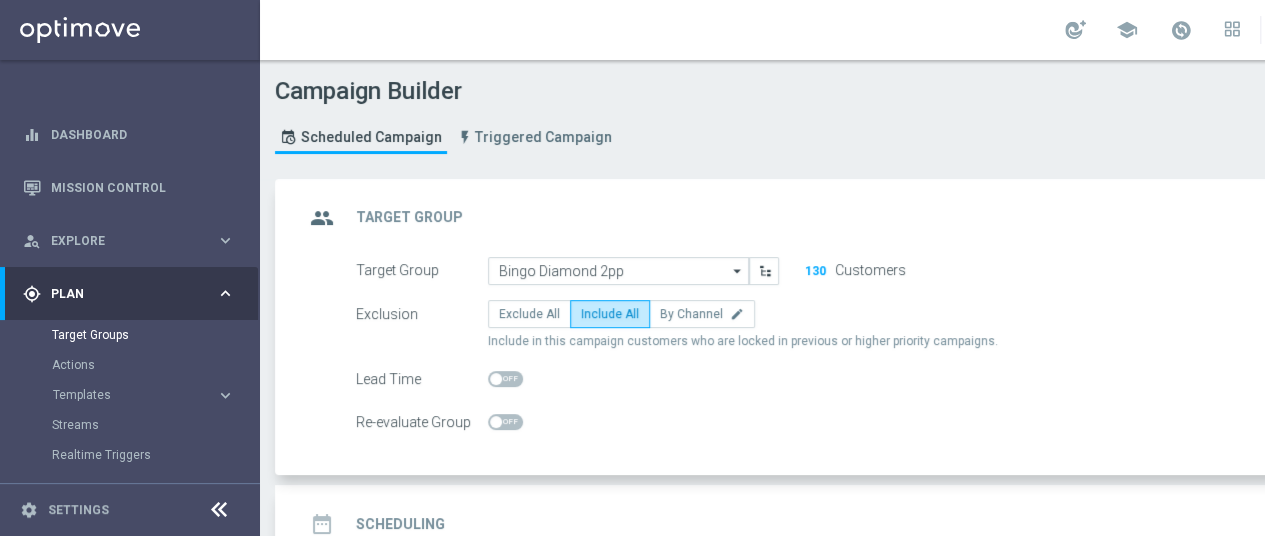 click on "arrow_drop_down" 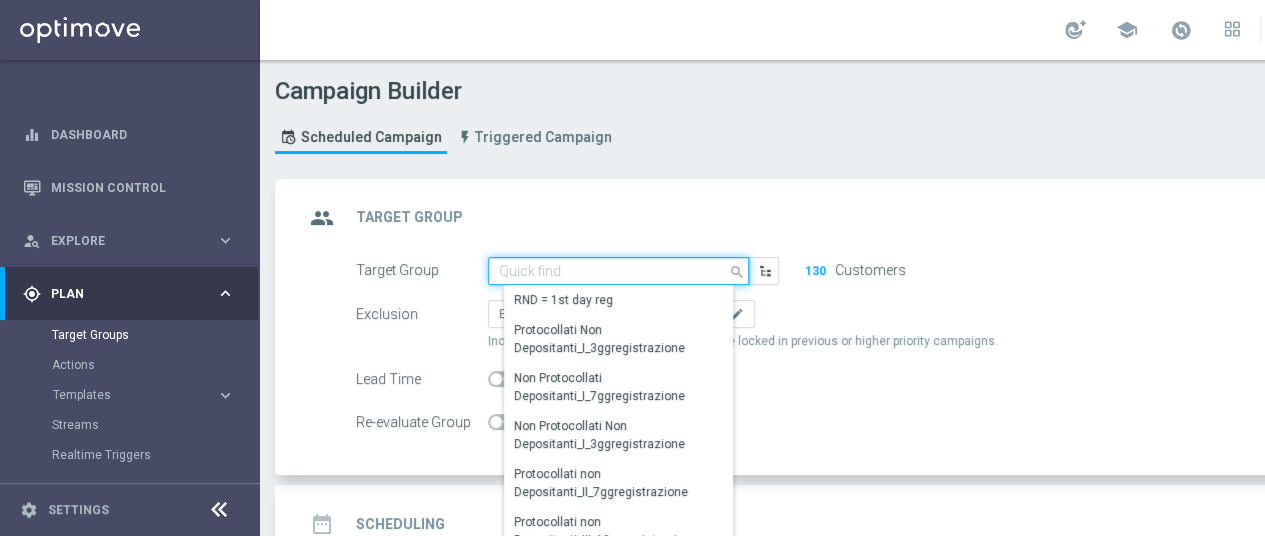 click 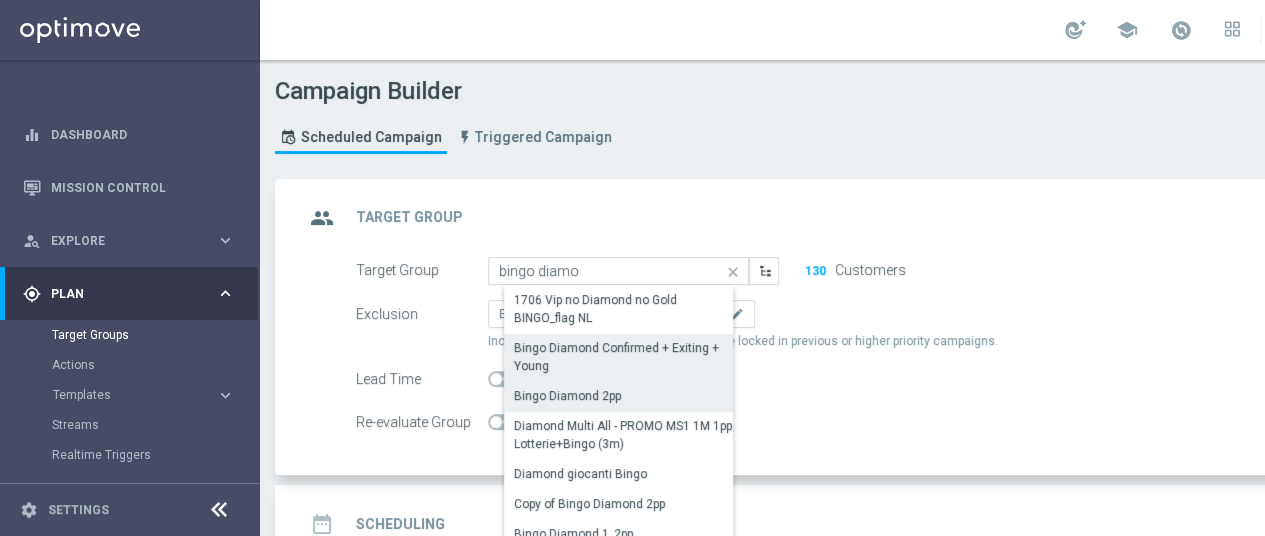 click on "Bingo Diamond Confirmed + Exiting + Young" 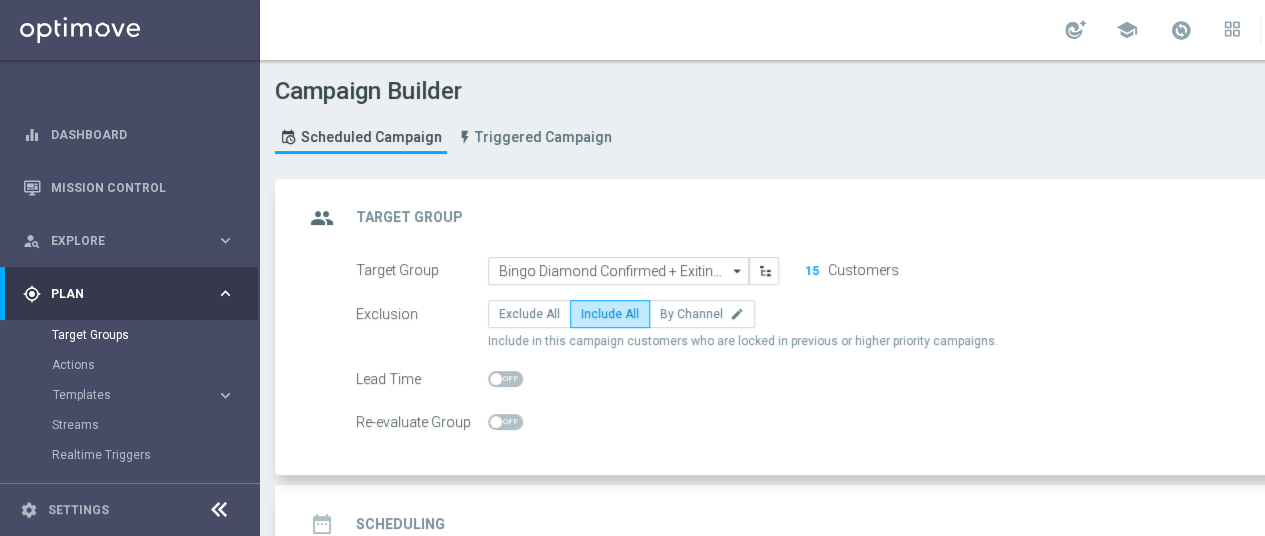 click on "arrow_drop_down" 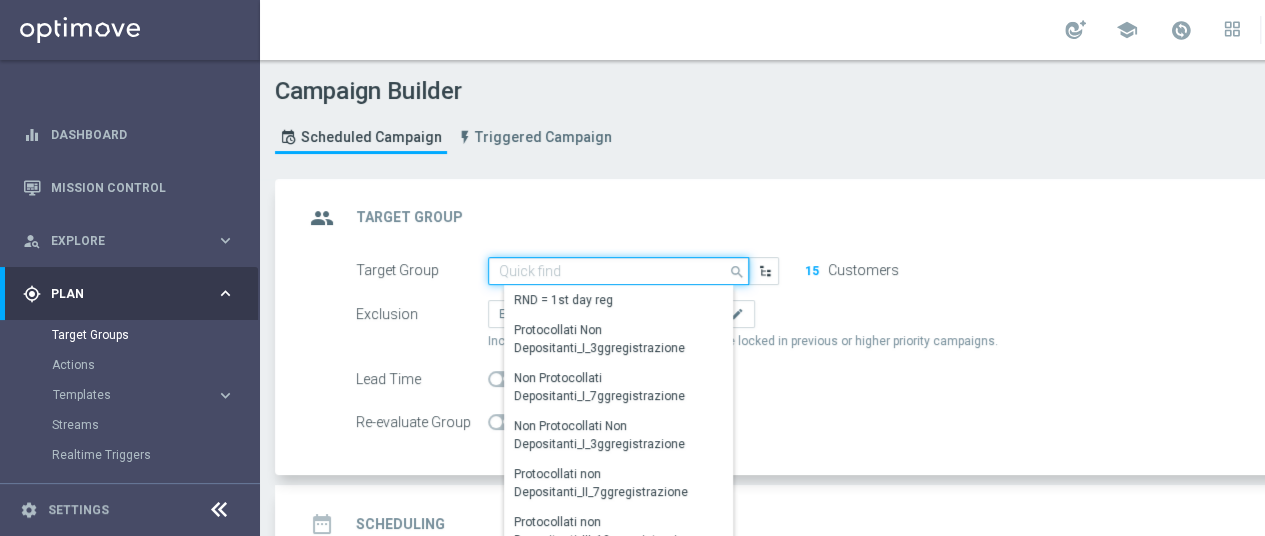 scroll, scrollTop: 0, scrollLeft: 0, axis: both 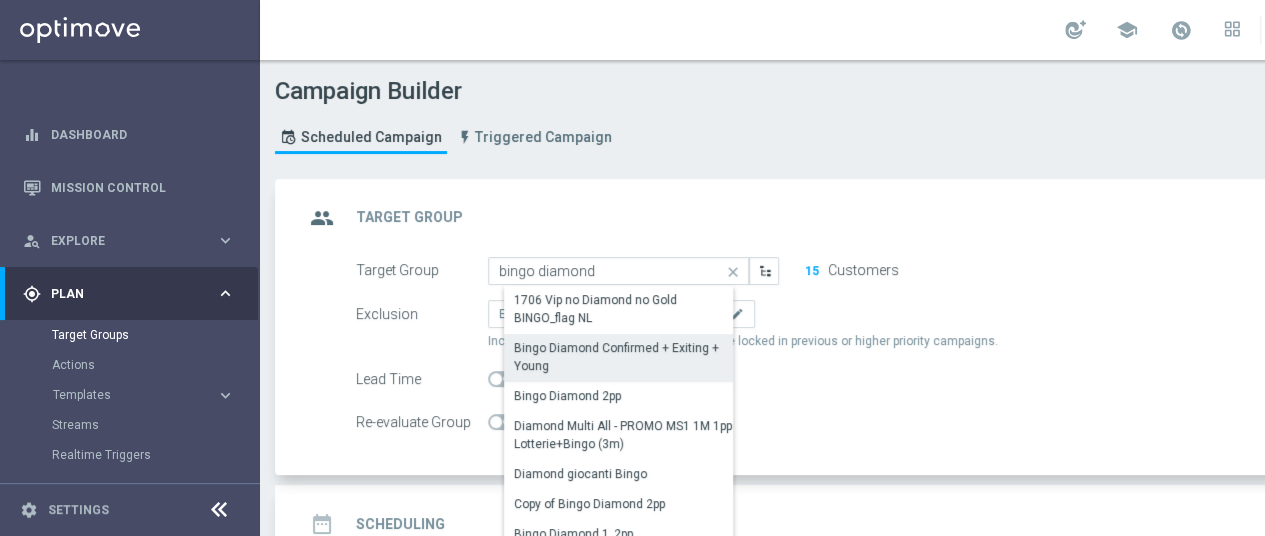click on "Campaign Builder
Scheduled Campaign
Triggered Campaign
Status:
Draft" 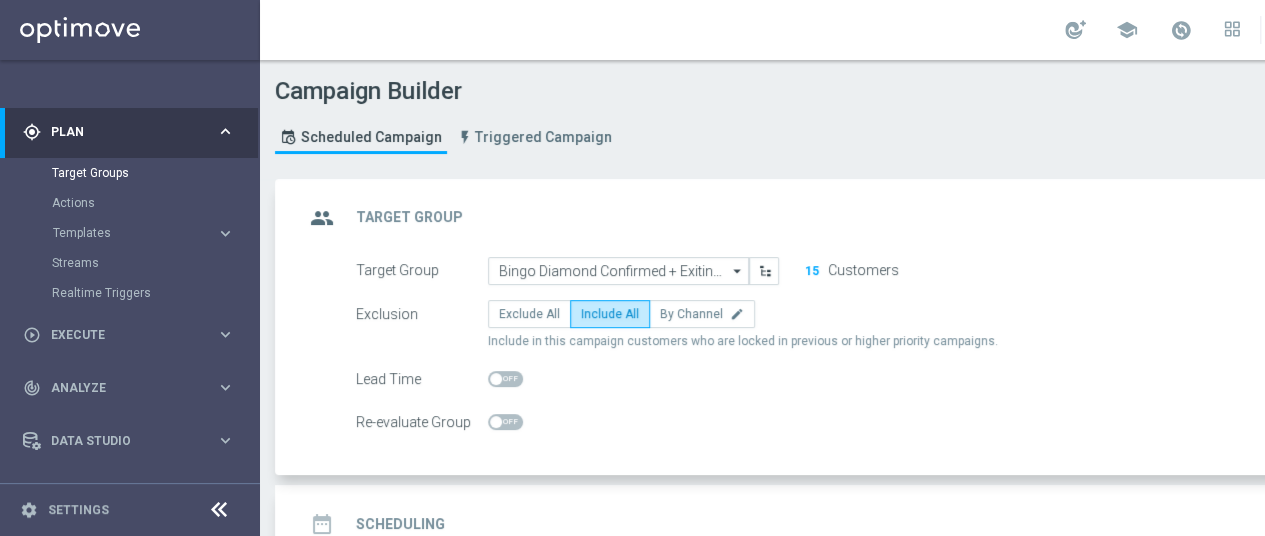 scroll, scrollTop: 188, scrollLeft: 0, axis: vertical 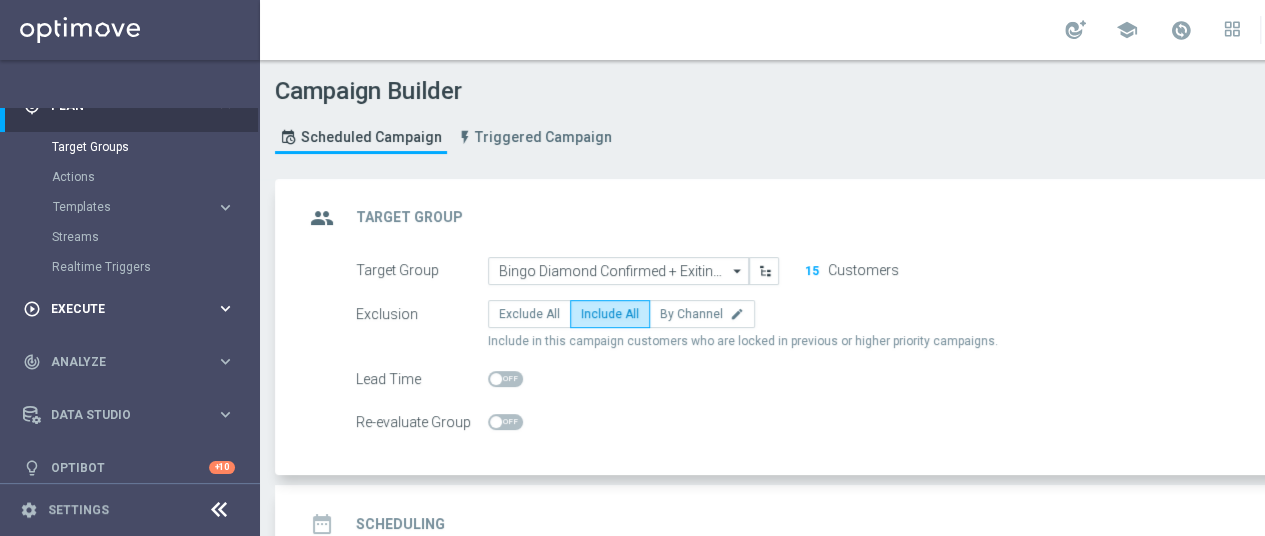 click on "Execute" at bounding box center (133, 309) 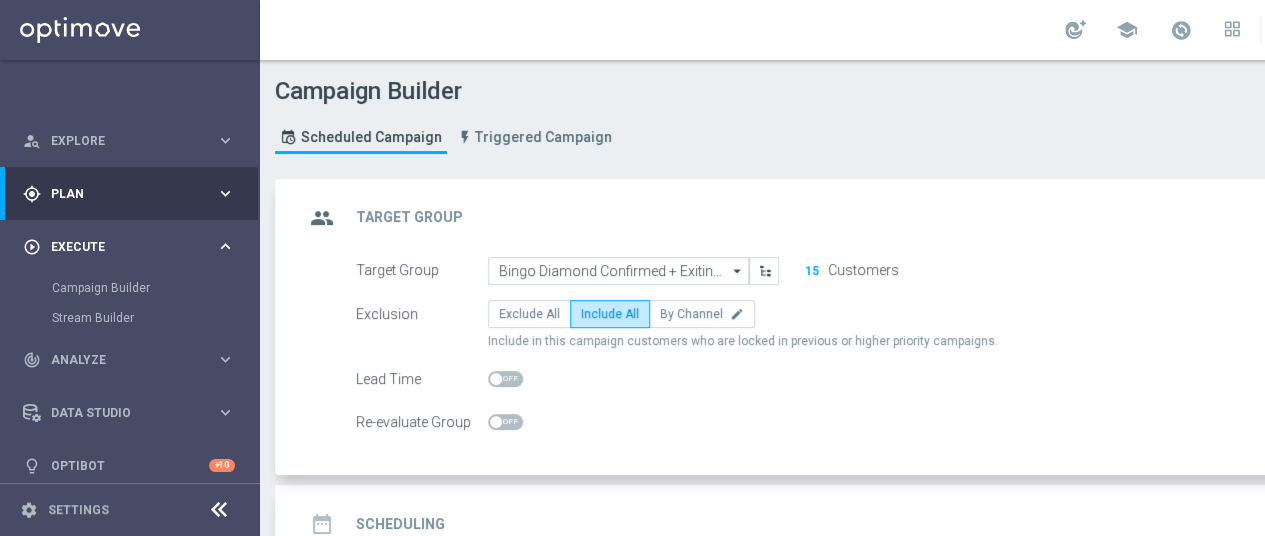 scroll, scrollTop: 98, scrollLeft: 0, axis: vertical 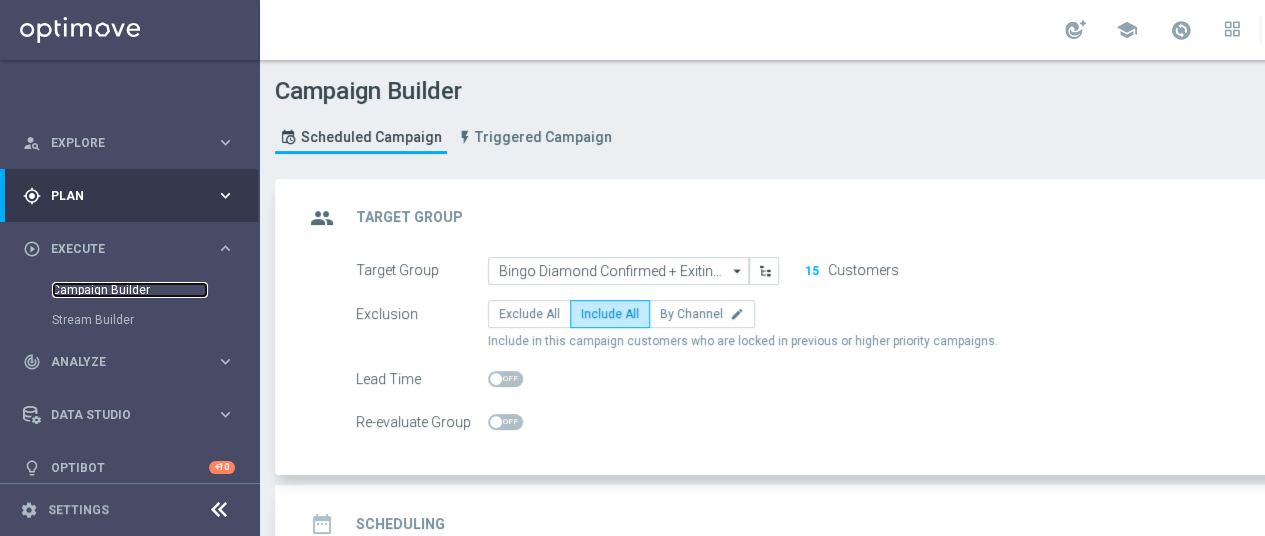 click on "Campaign Builder" at bounding box center (130, 290) 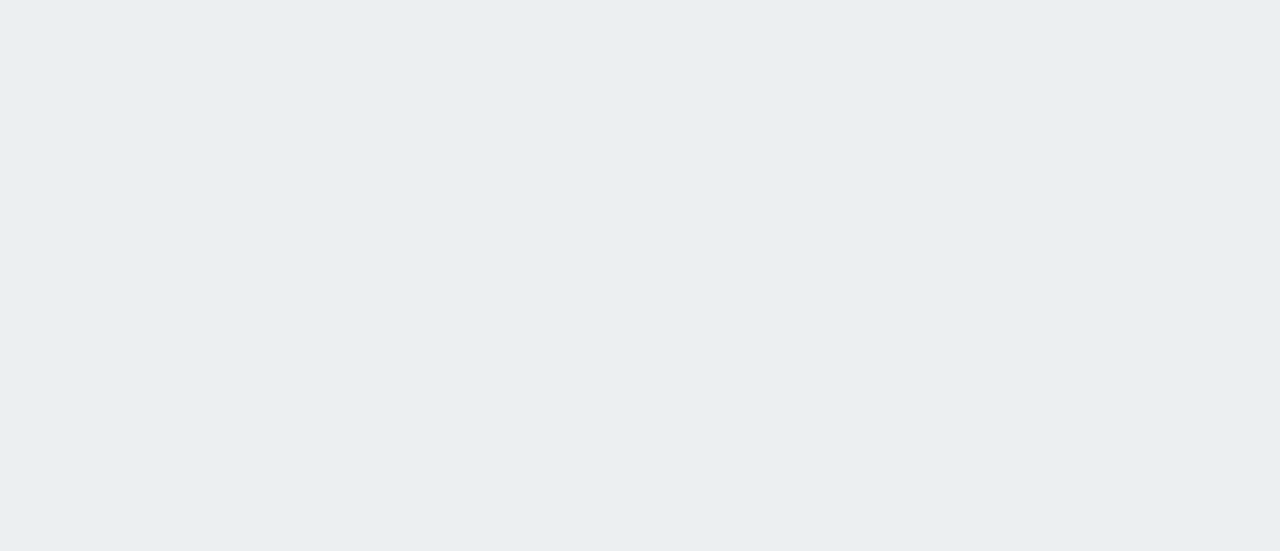 scroll, scrollTop: 0, scrollLeft: 0, axis: both 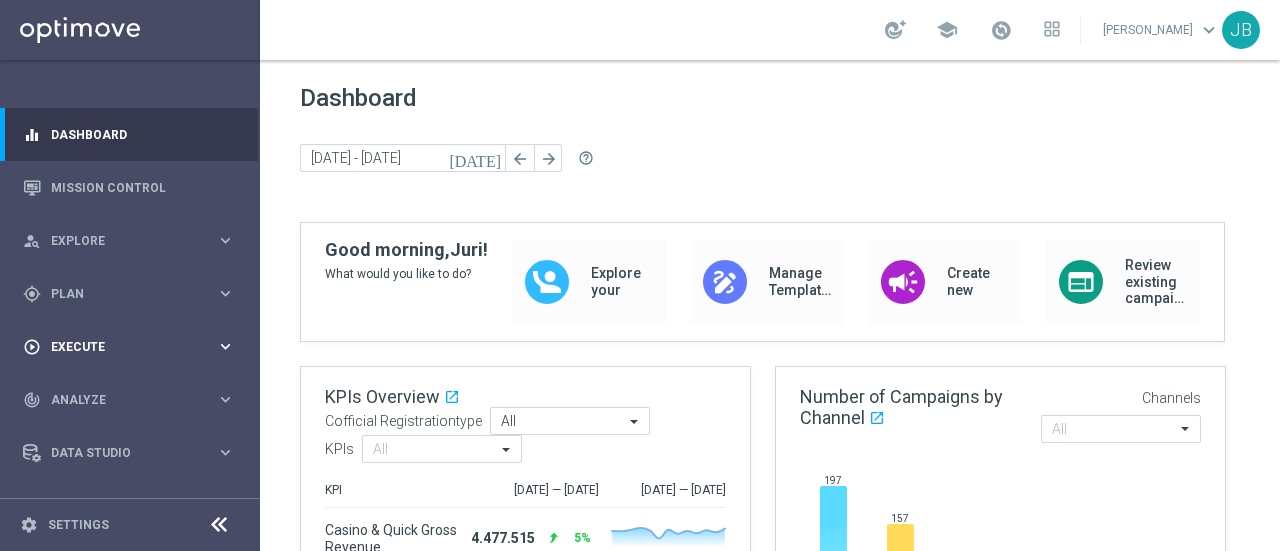 click on "Execute" at bounding box center (133, 347) 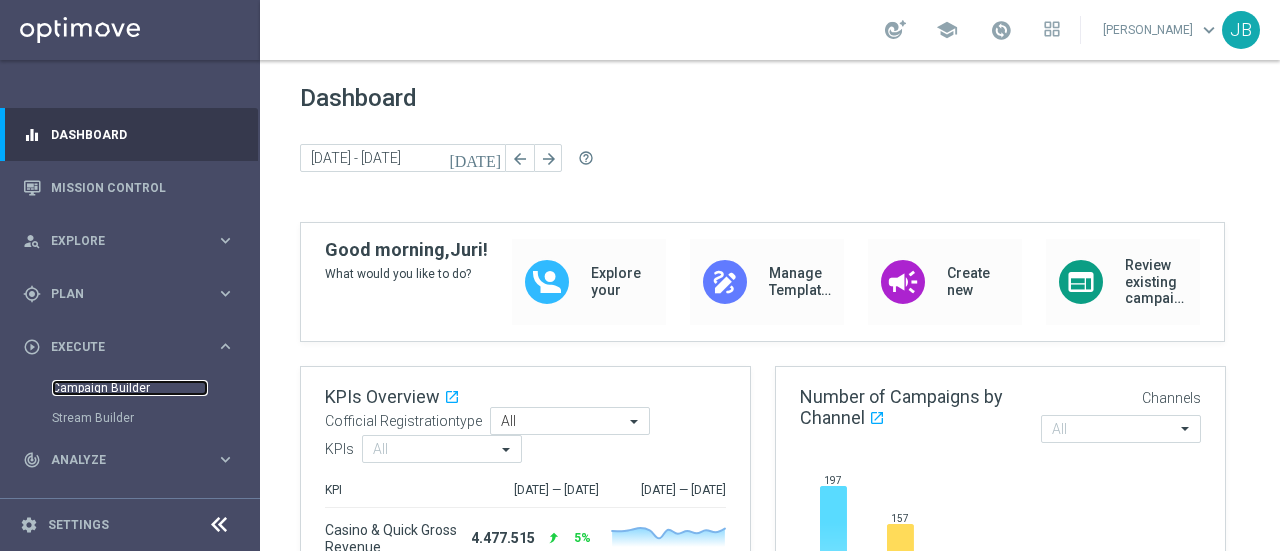 click on "Campaign Builder" at bounding box center (130, 388) 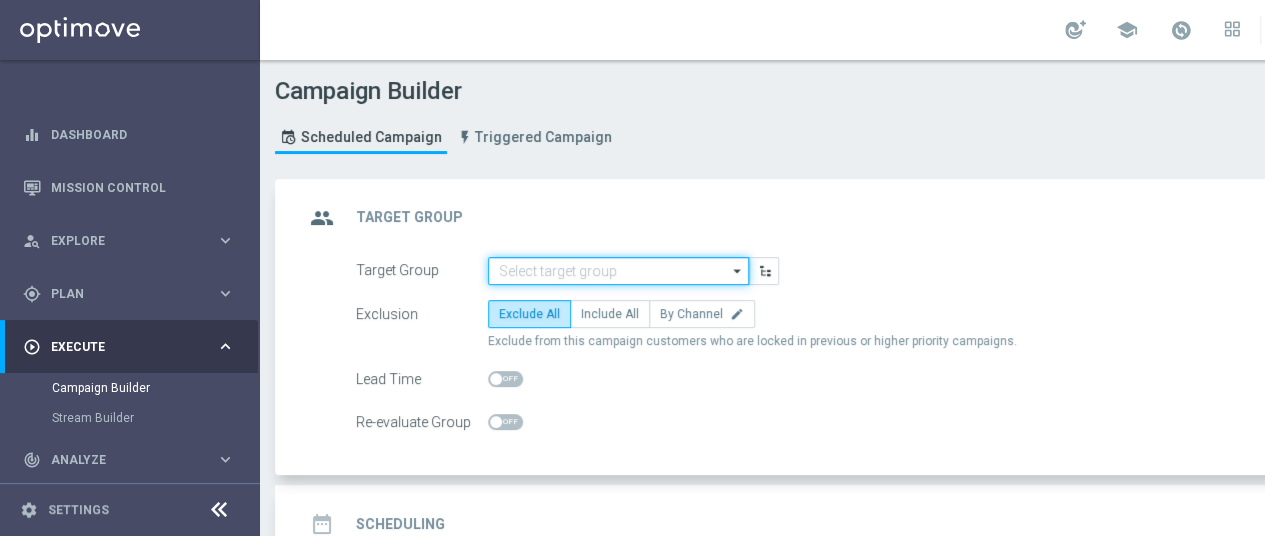 click 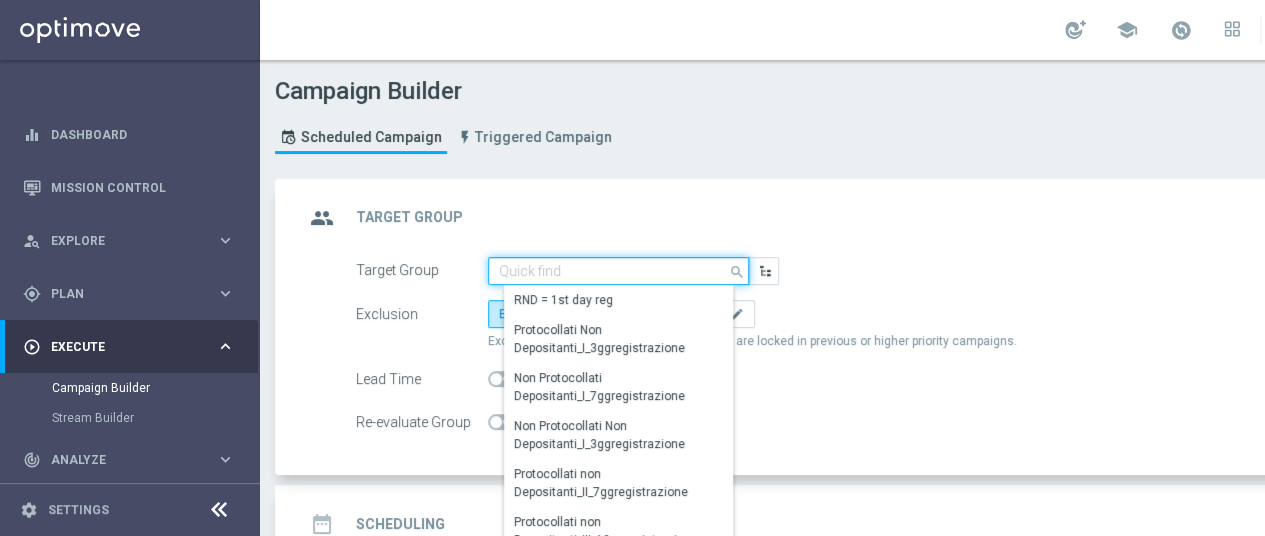click 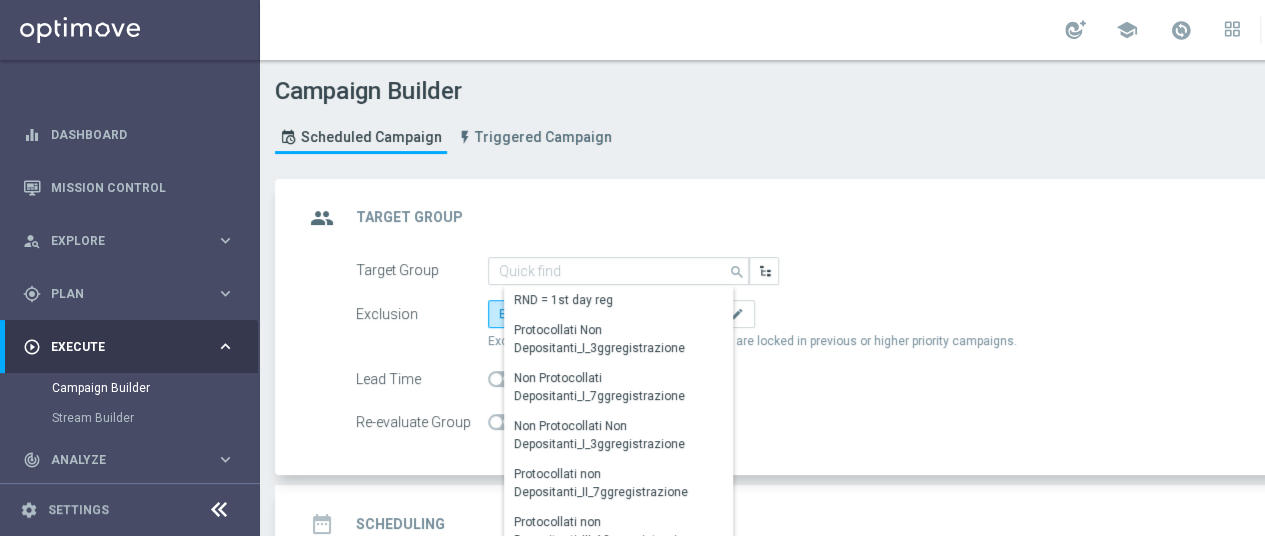 click on "group
Target Group
keyboard_arrow_up" 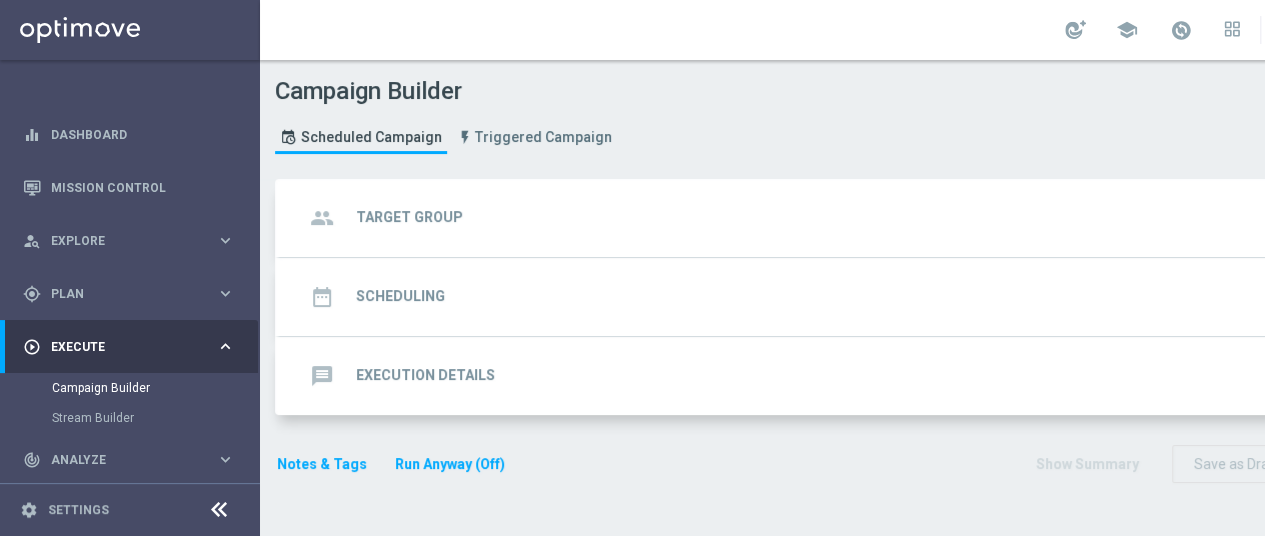 click on "group
Target Group
keyboard_arrow_down" 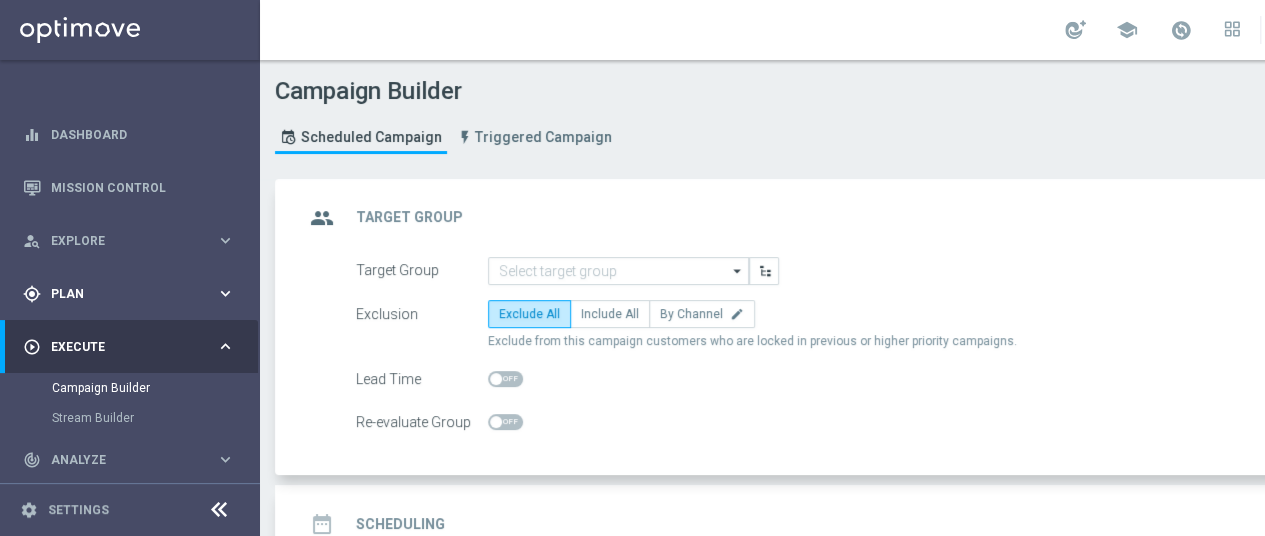 click on "gps_fixed
Plan" at bounding box center [119, 294] 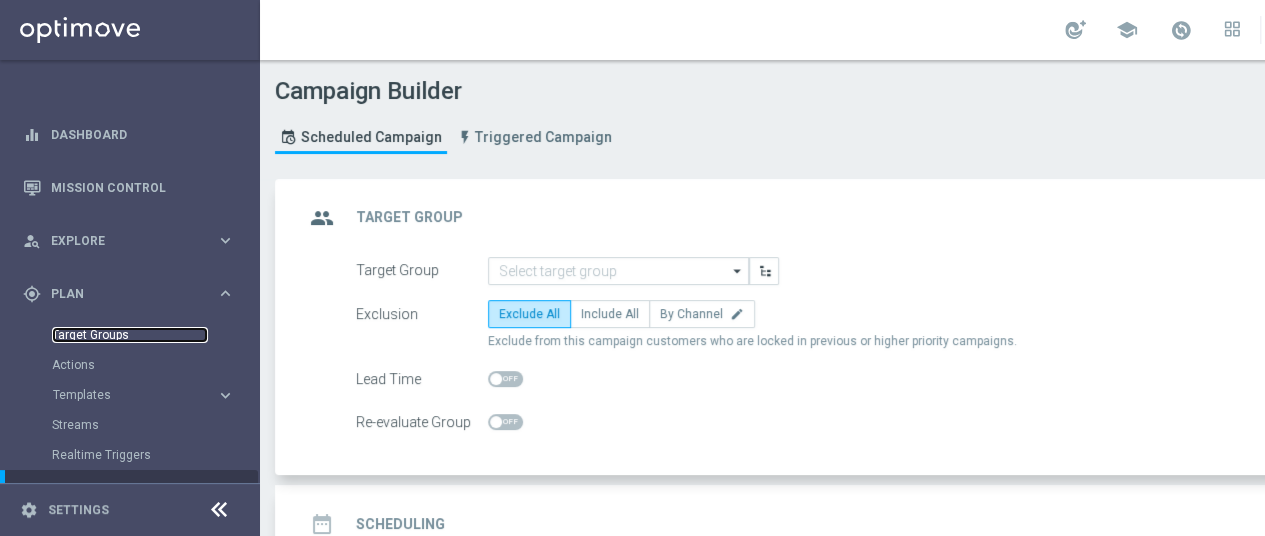 click on "Target Groups" at bounding box center [130, 335] 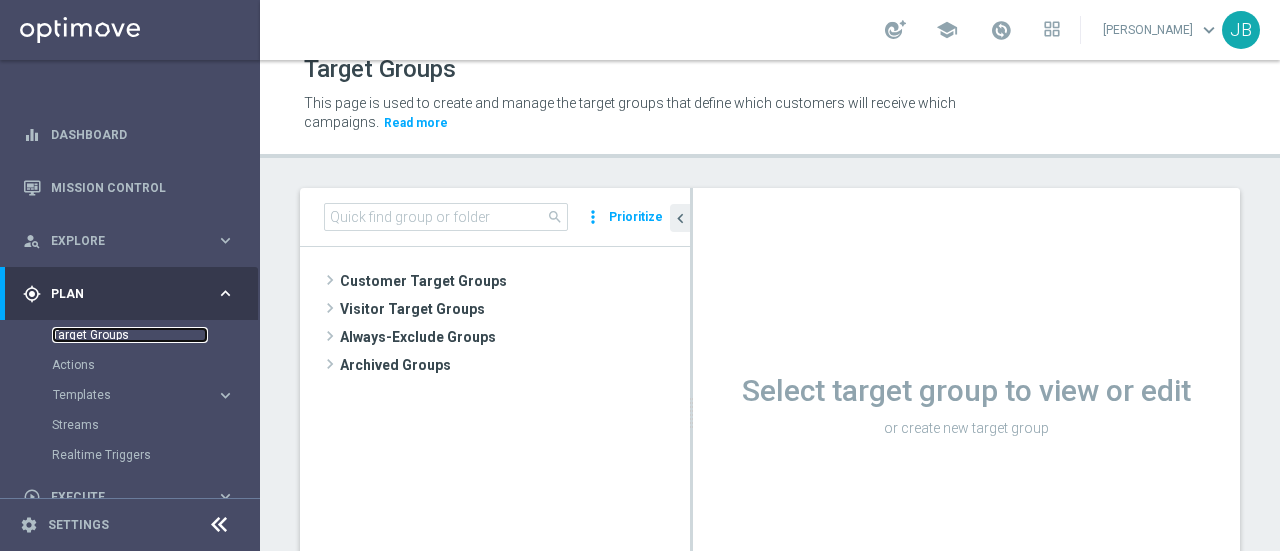 scroll, scrollTop: 21, scrollLeft: 0, axis: vertical 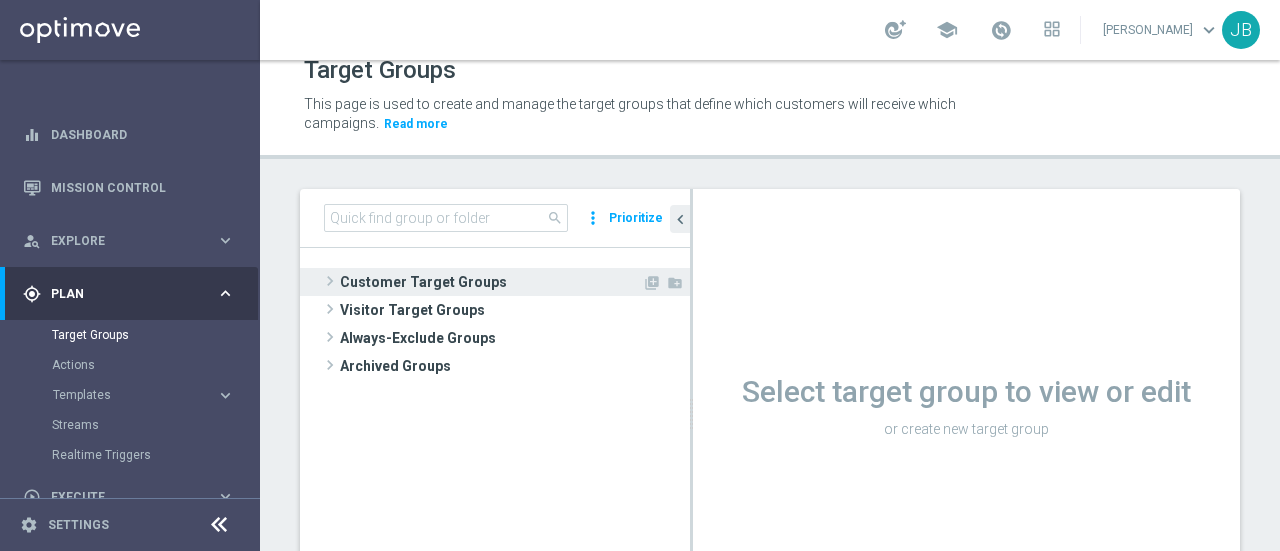 click 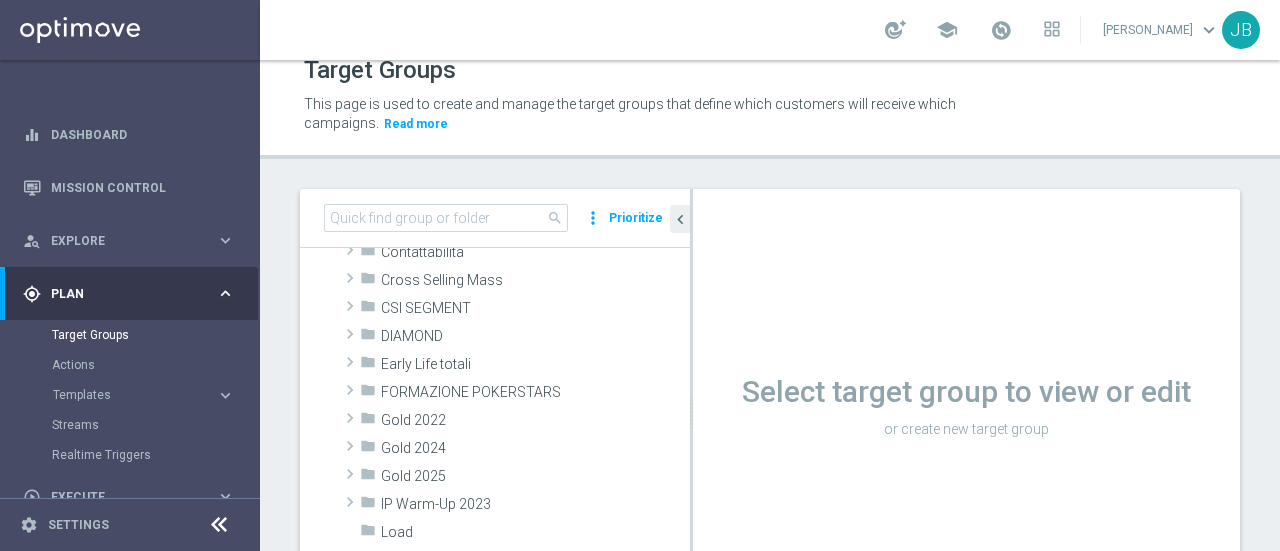 scroll, scrollTop: 208, scrollLeft: 0, axis: vertical 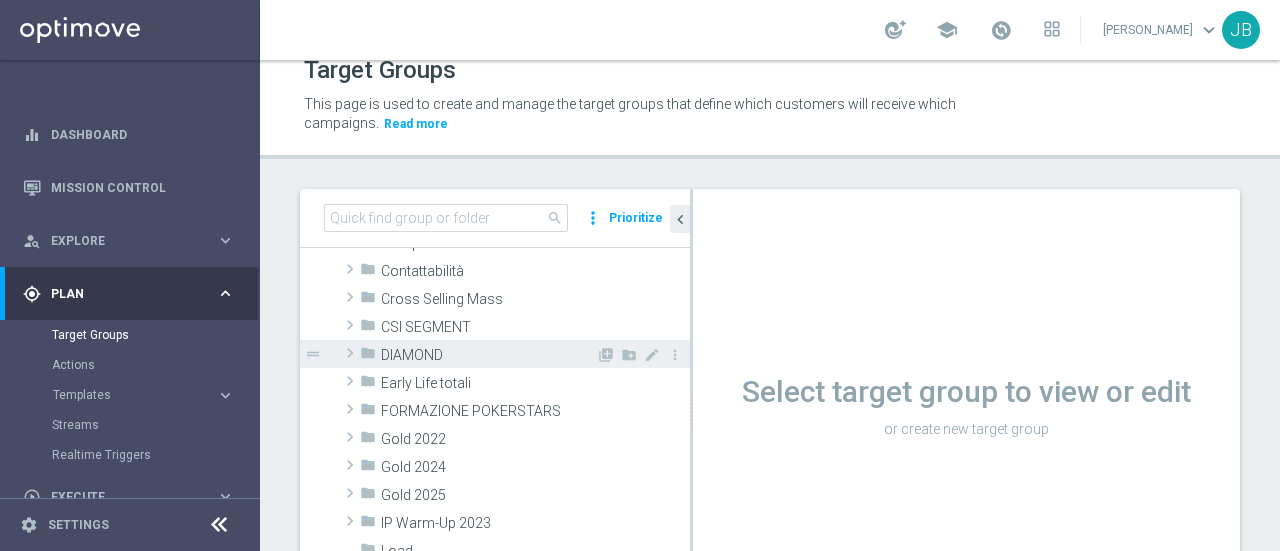 click 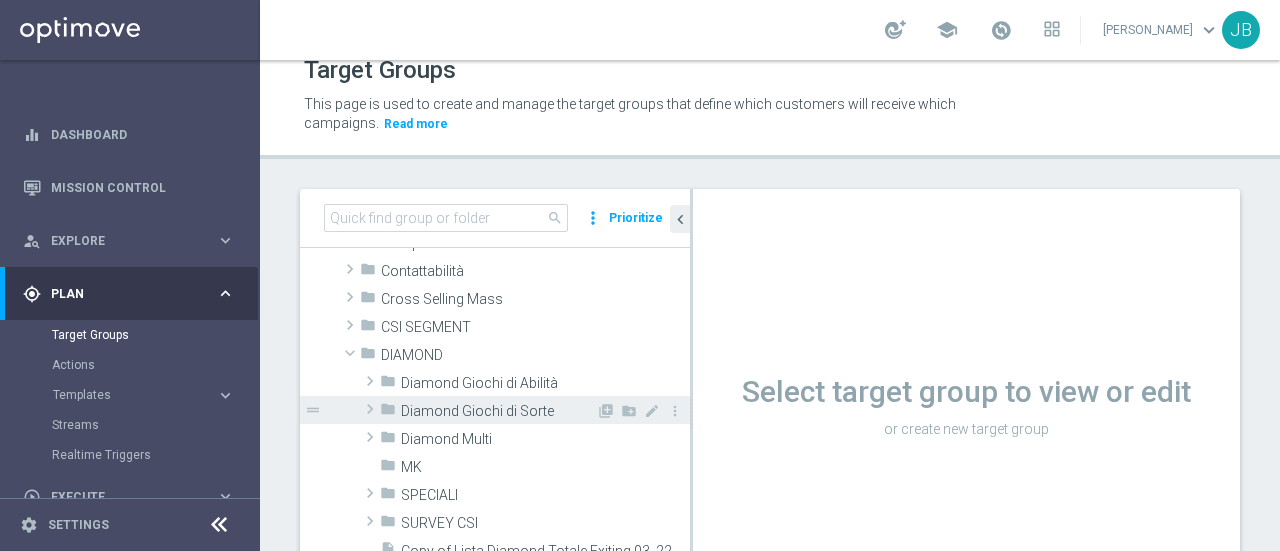 click 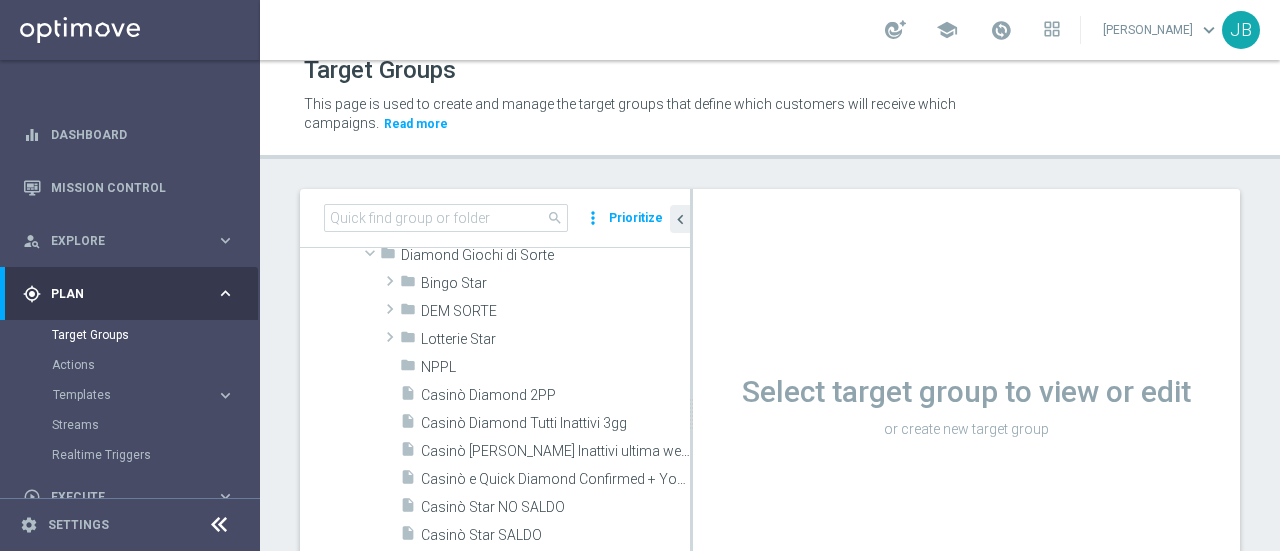 scroll, scrollTop: 332, scrollLeft: 0, axis: vertical 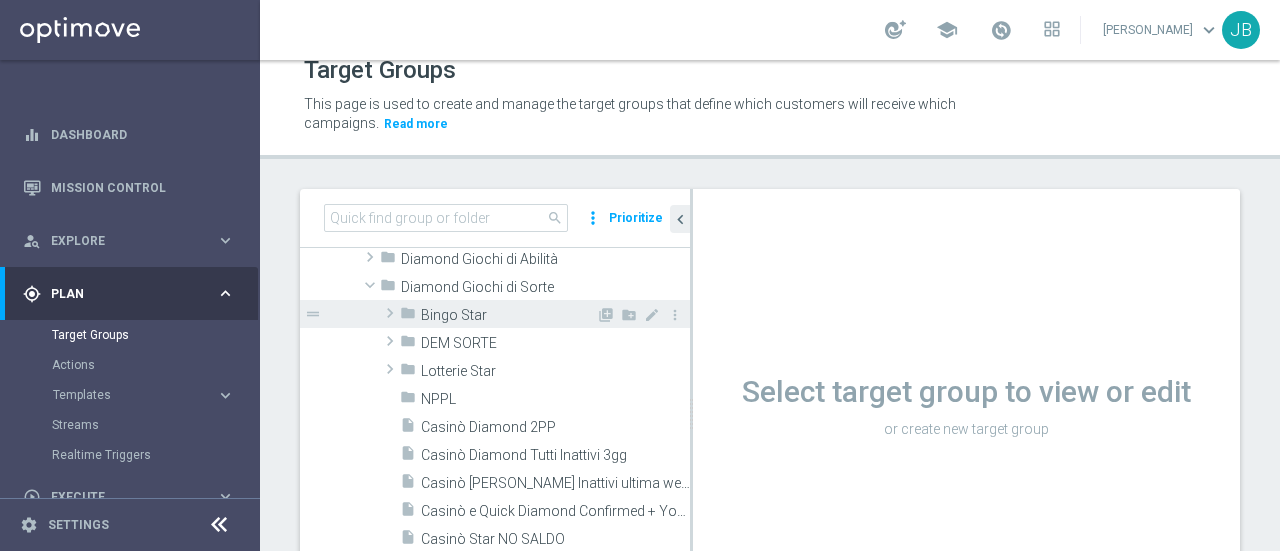 click 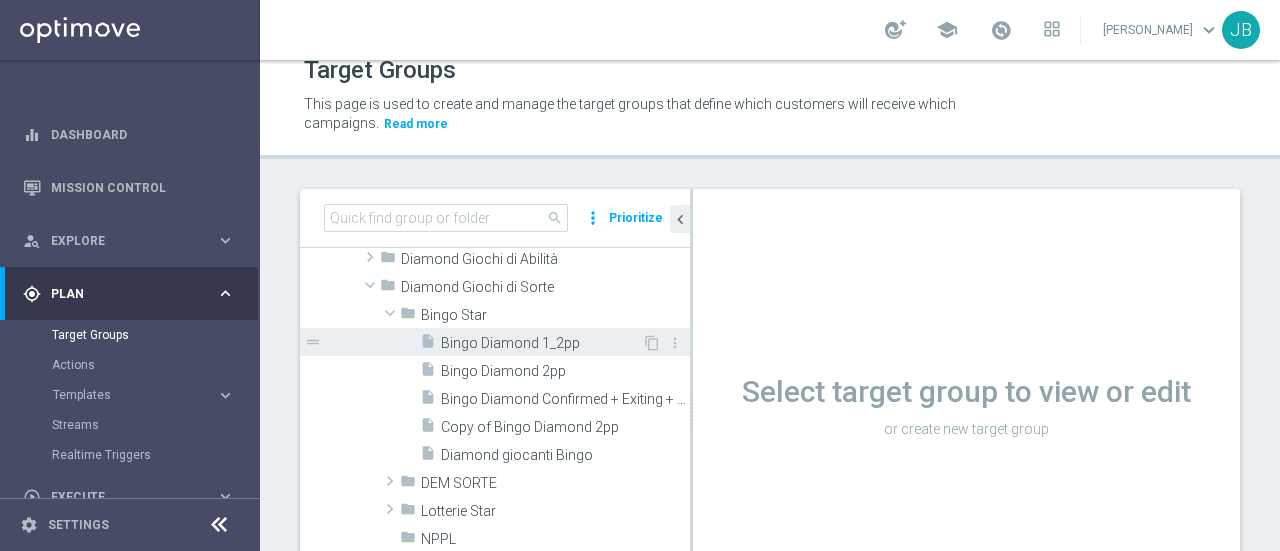 click on "Bingo Diamond 1_2pp" at bounding box center [541, 343] 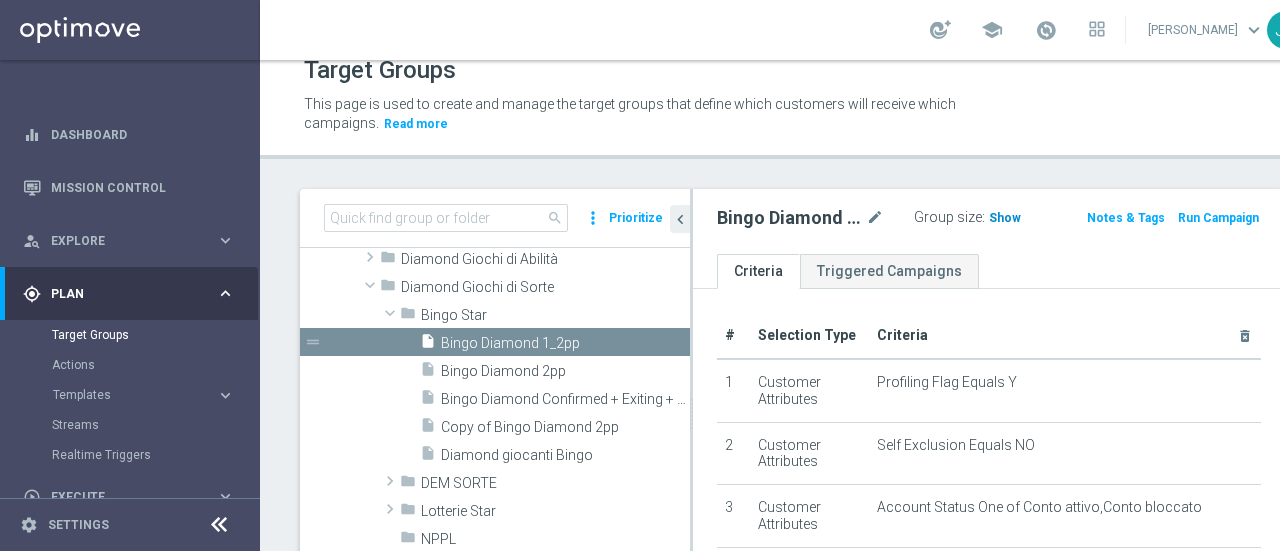 click on "Show" 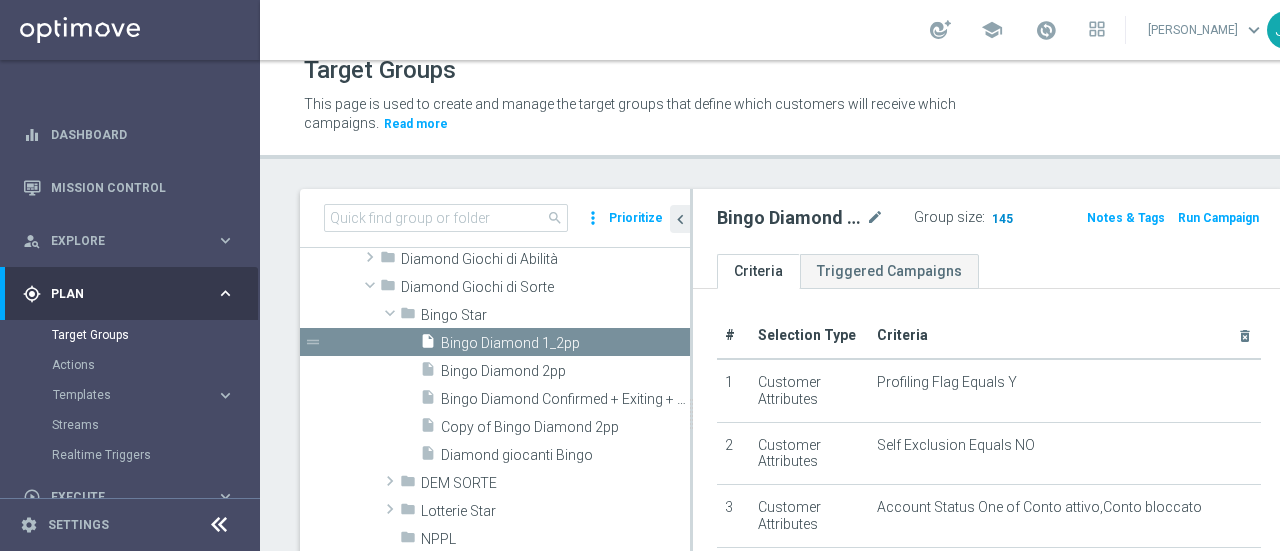 click on "145" 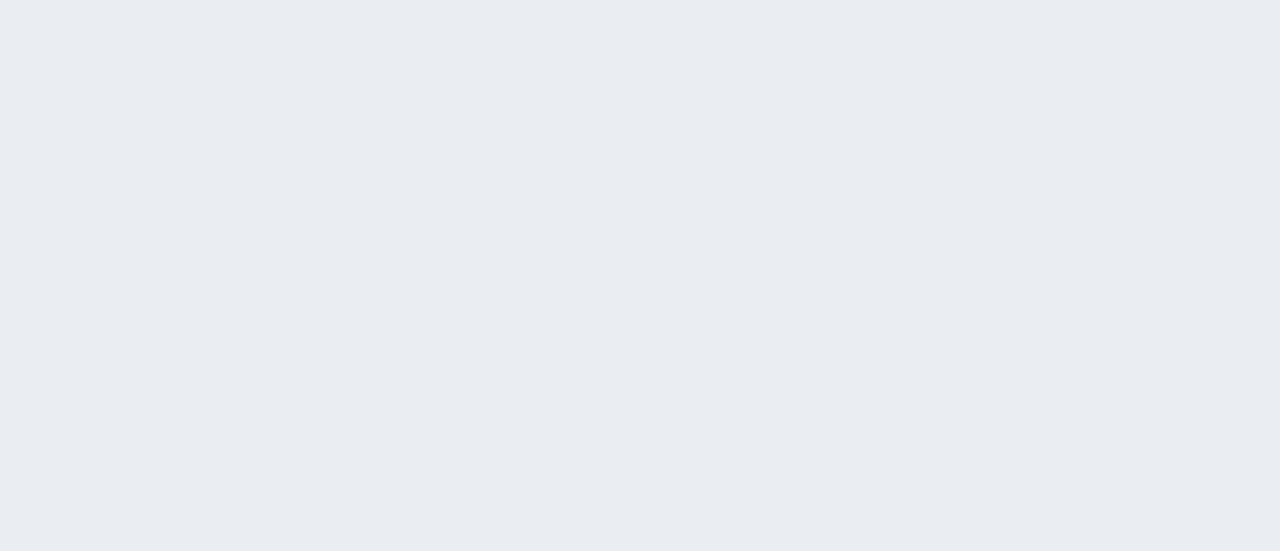 scroll, scrollTop: 0, scrollLeft: 0, axis: both 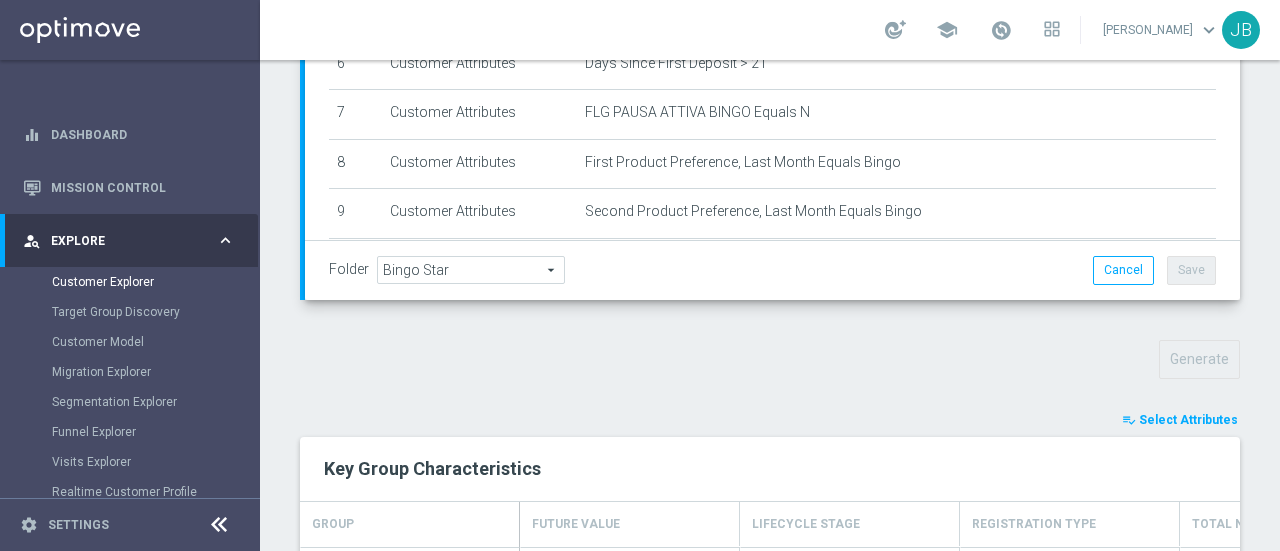click on "Select Attributes" 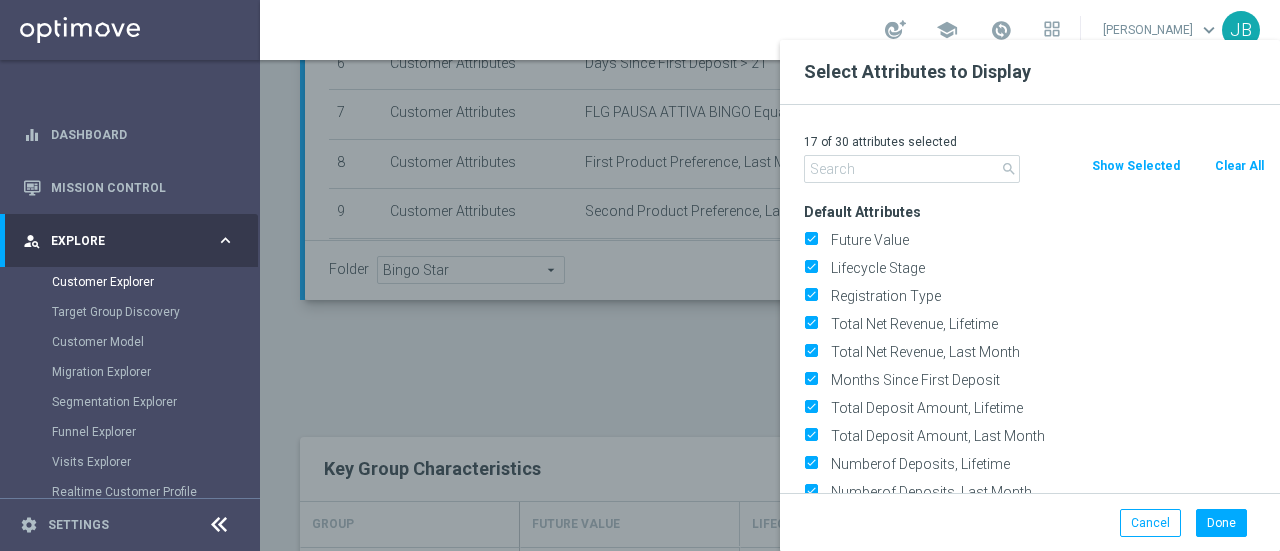 type on "c" 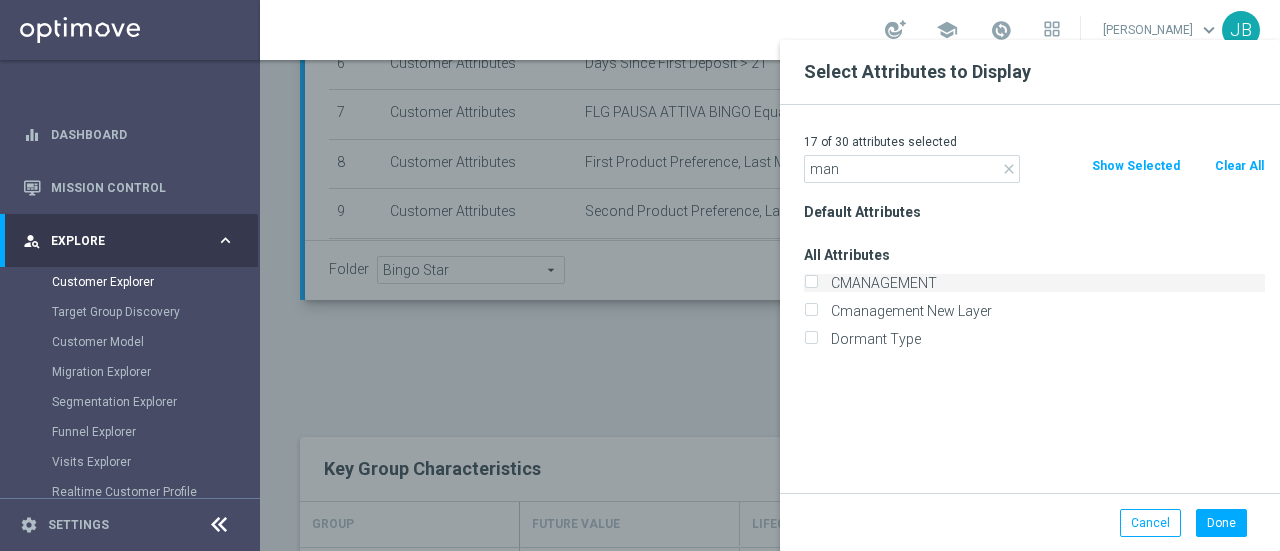 type on "man" 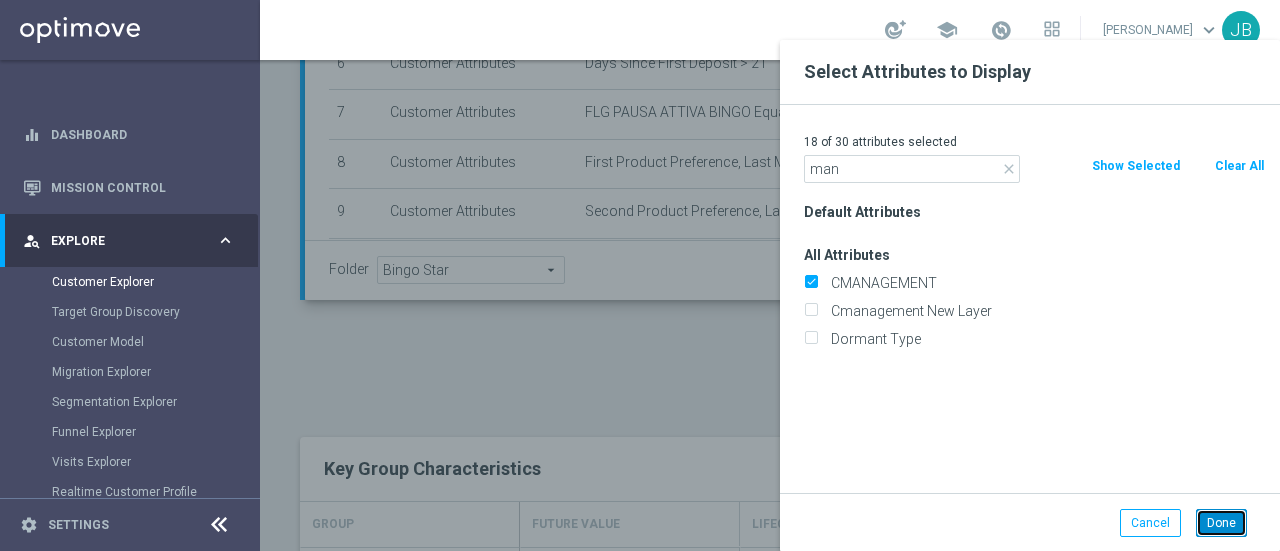 click on "Done" 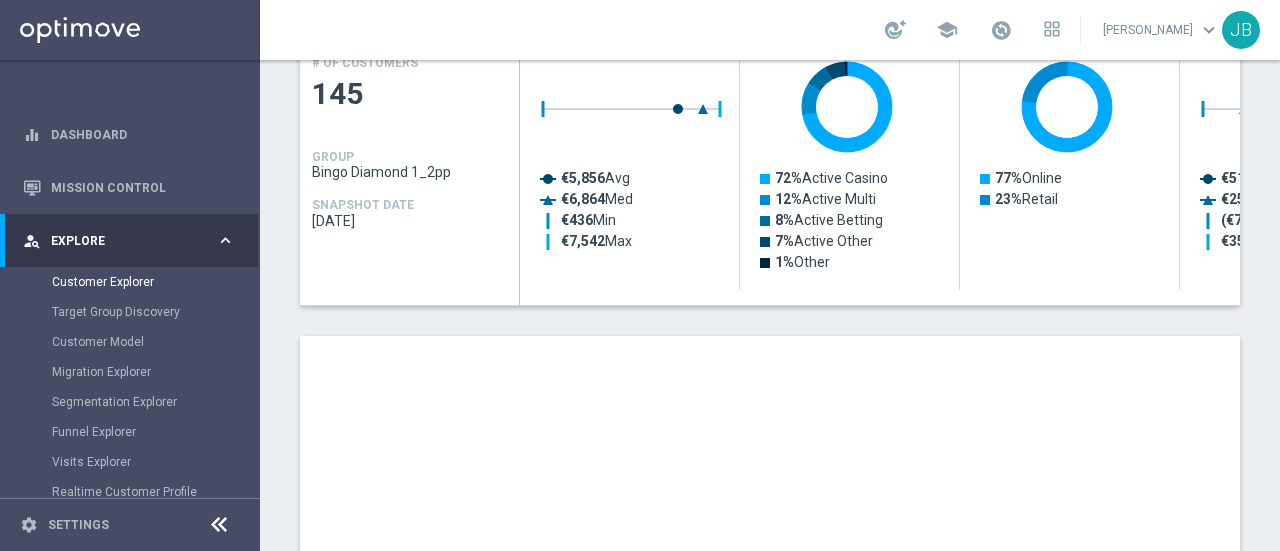 scroll, scrollTop: 995, scrollLeft: 0, axis: vertical 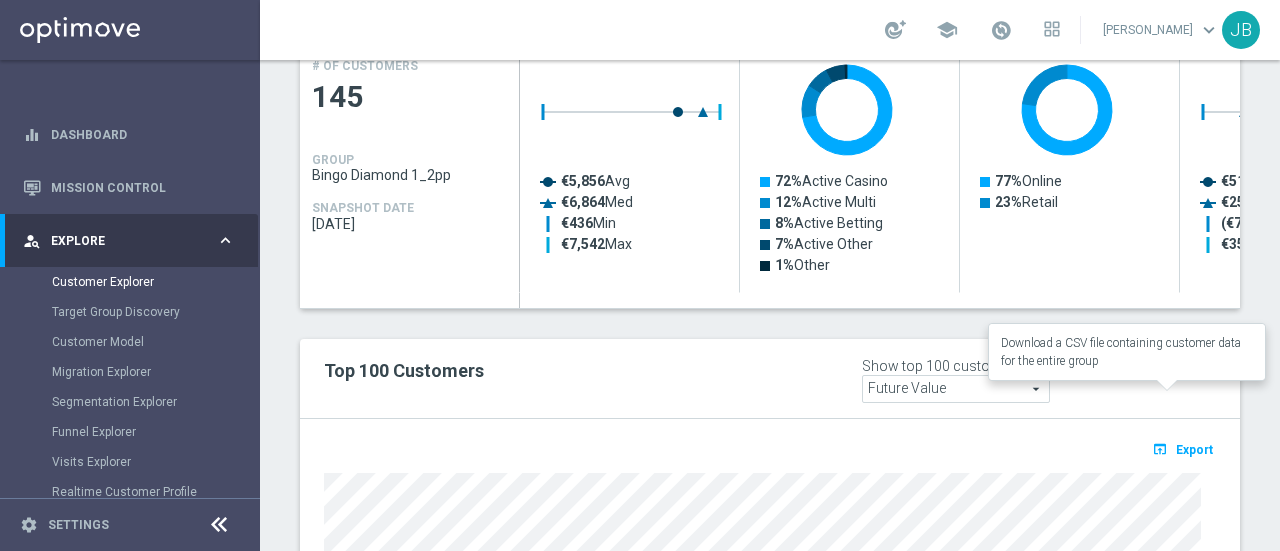 click on "Export" 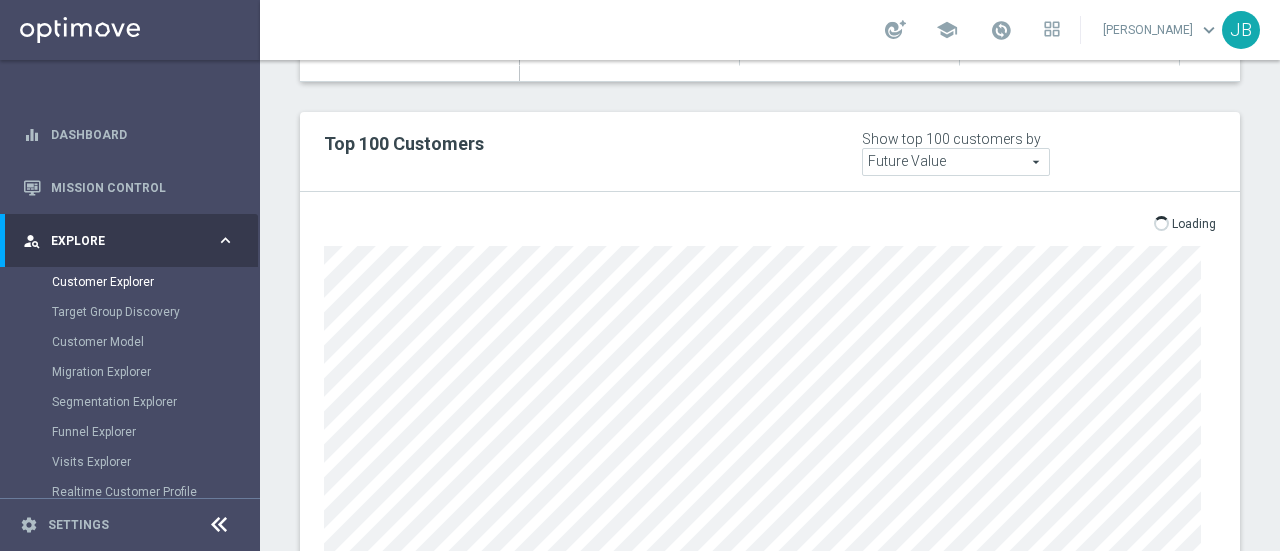 scroll, scrollTop: 1228, scrollLeft: 0, axis: vertical 